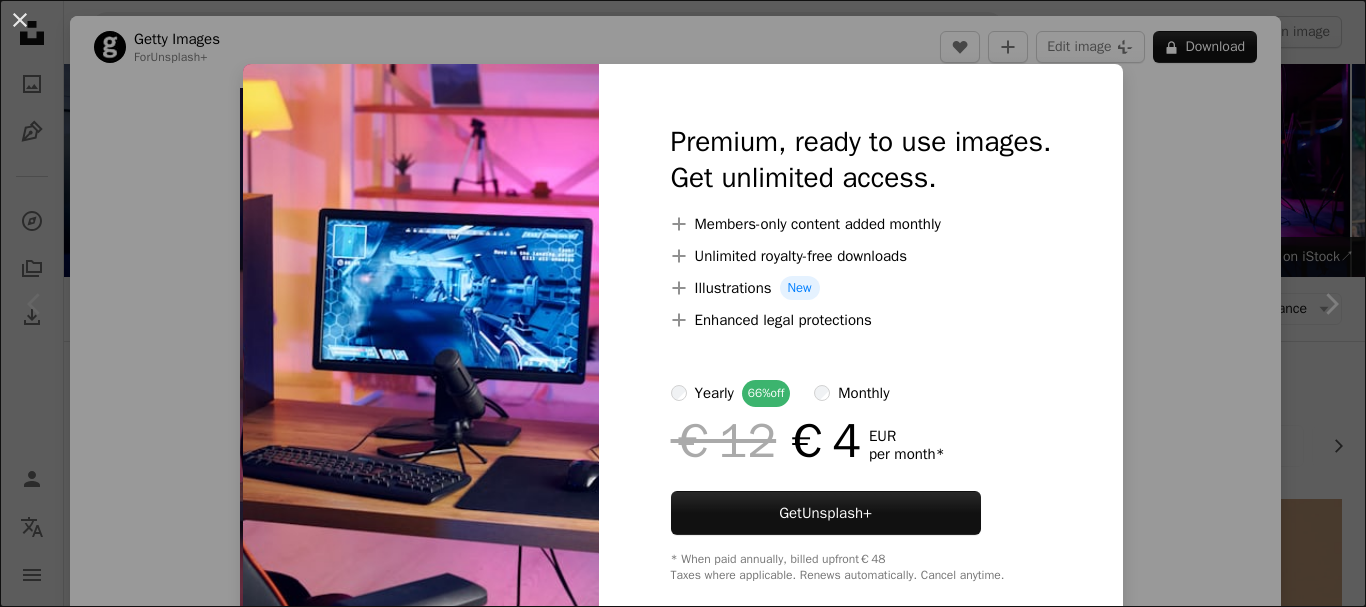 scroll, scrollTop: 300, scrollLeft: 0, axis: vertical 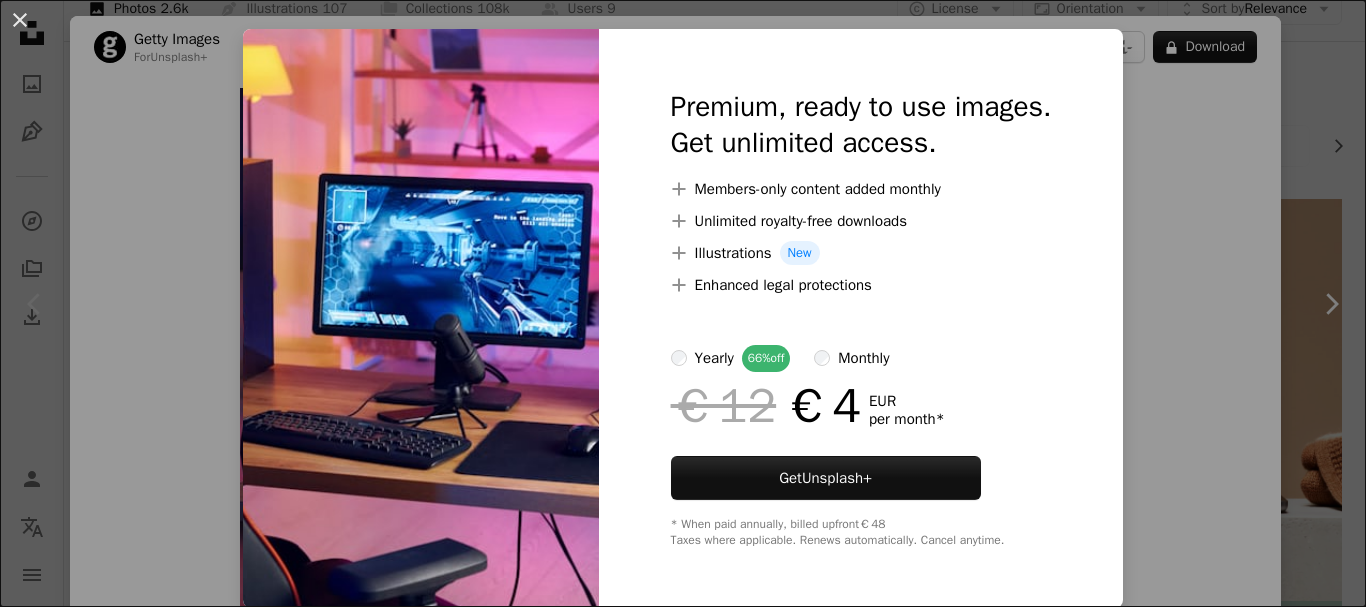click on "An X shape Premium, ready to use images. Get unlimited access. A plus sign Members-only content added monthly A plus sign Unlimited royalty-free downloads A plus sign Illustrations  New A plus sign Enhanced legal protections yearly 66%  off monthly €12   €4 EUR per month * Get  Unsplash+ * When paid annually, billed upfront  €48 Taxes where applicable. Renews automatically. Cancel anytime." at bounding box center (683, 303) 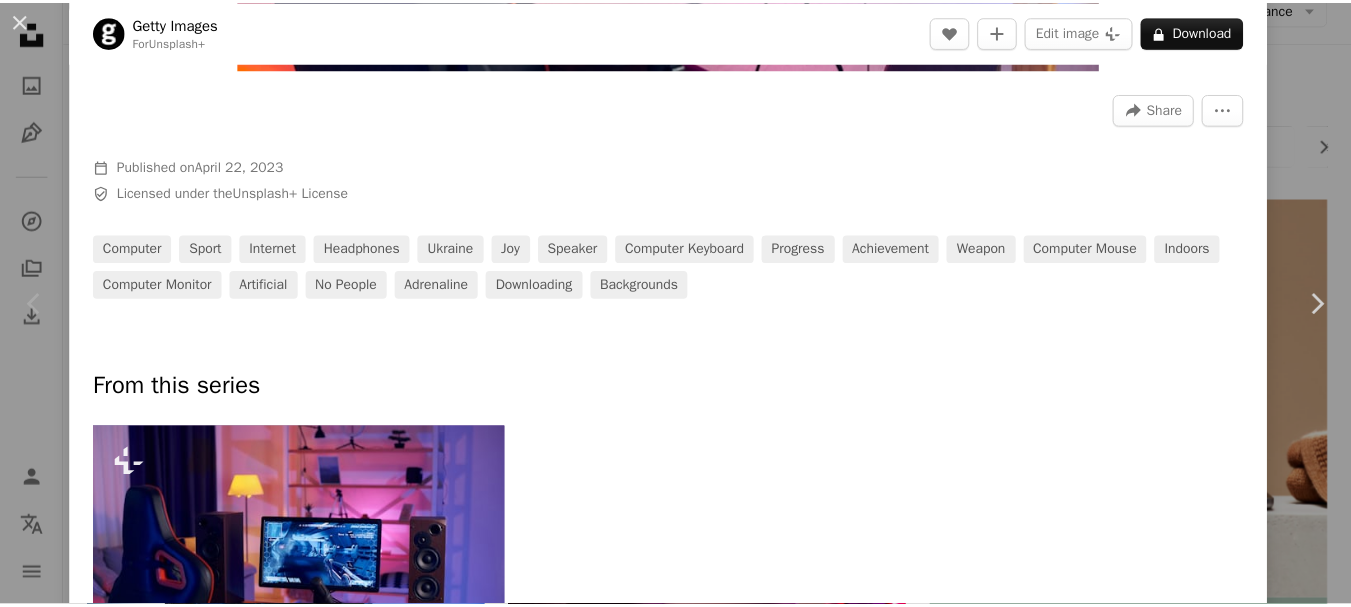 scroll, scrollTop: 0, scrollLeft: 0, axis: both 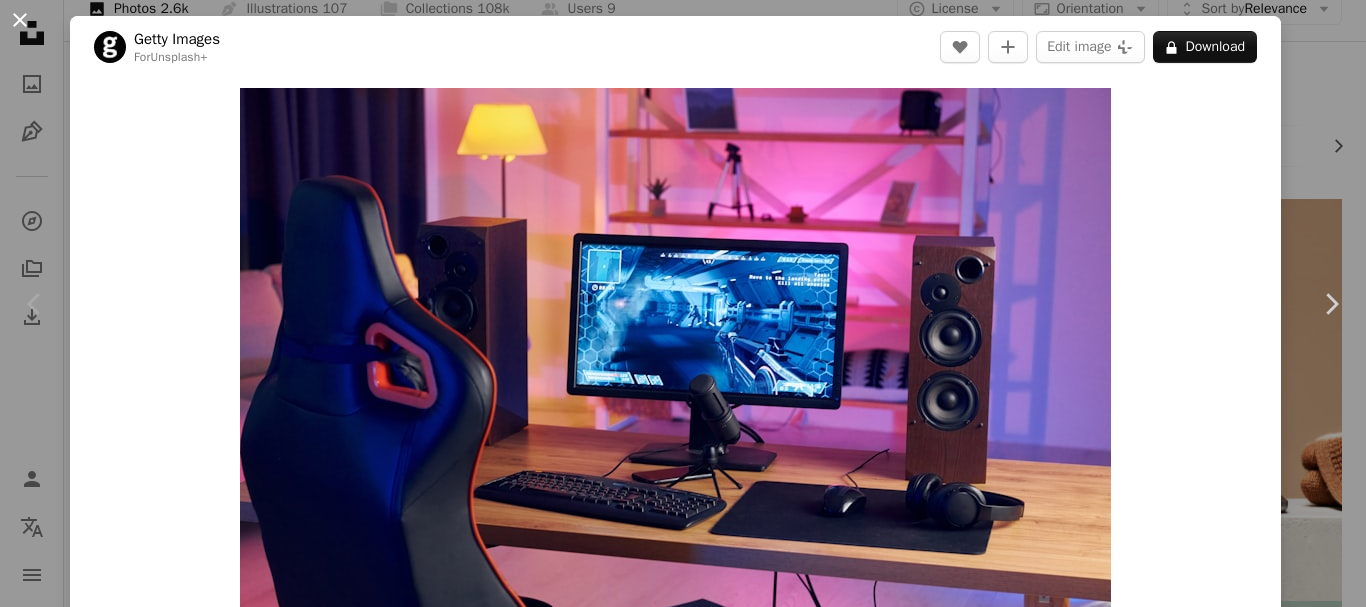 click on "An X shape" at bounding box center [20, 20] 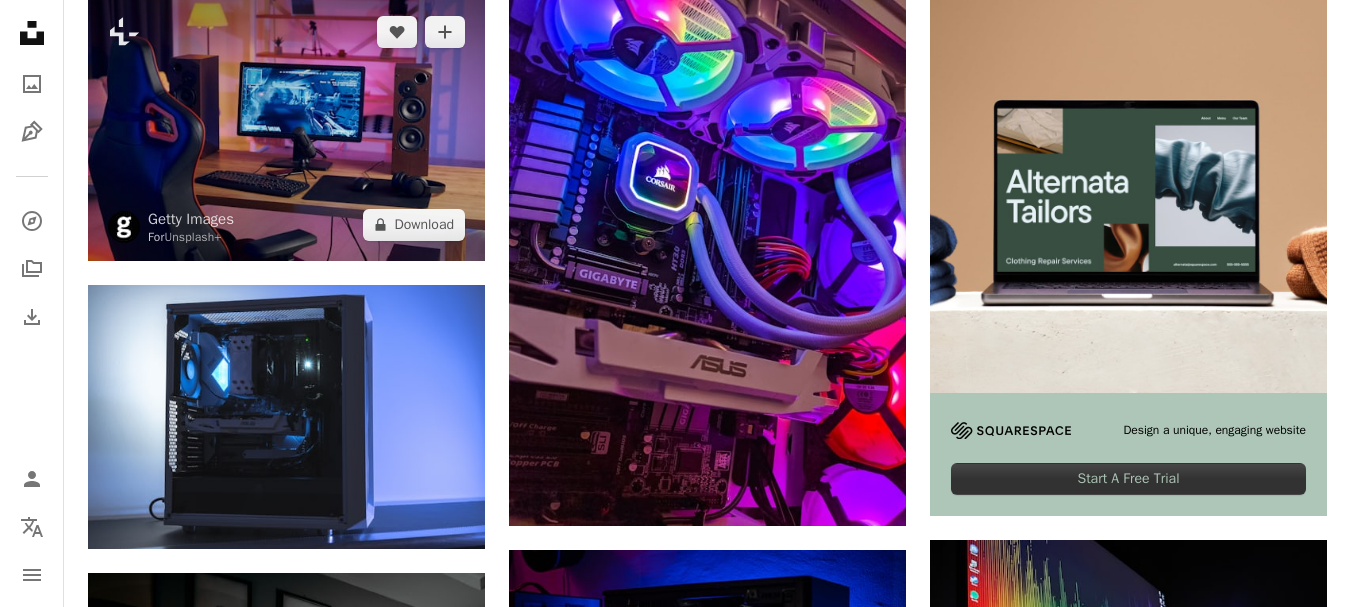 scroll, scrollTop: 300, scrollLeft: 0, axis: vertical 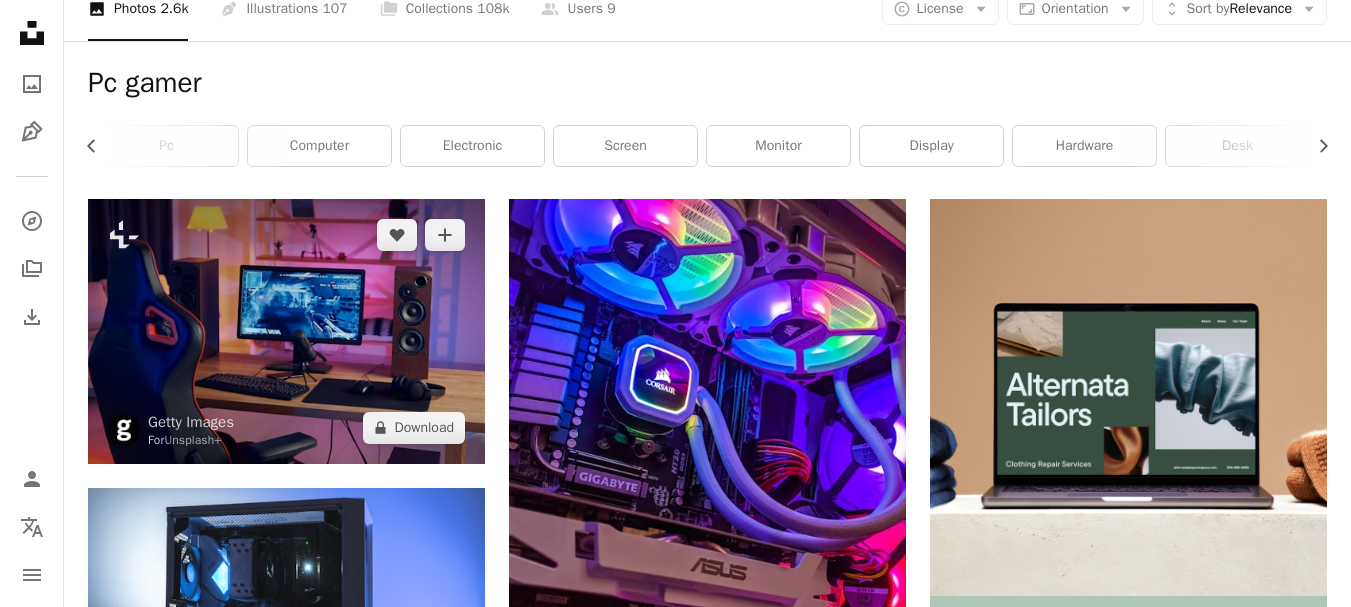 click at bounding box center [286, 331] 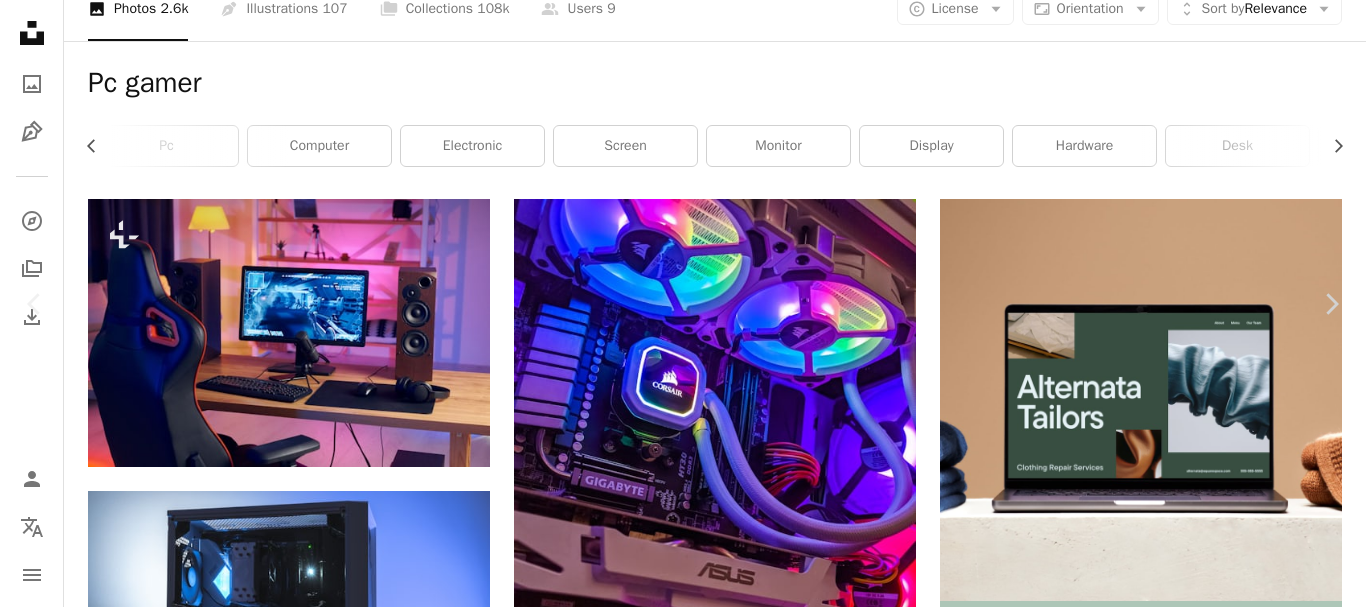 click on "A lock   Download" at bounding box center (1205, 4473) 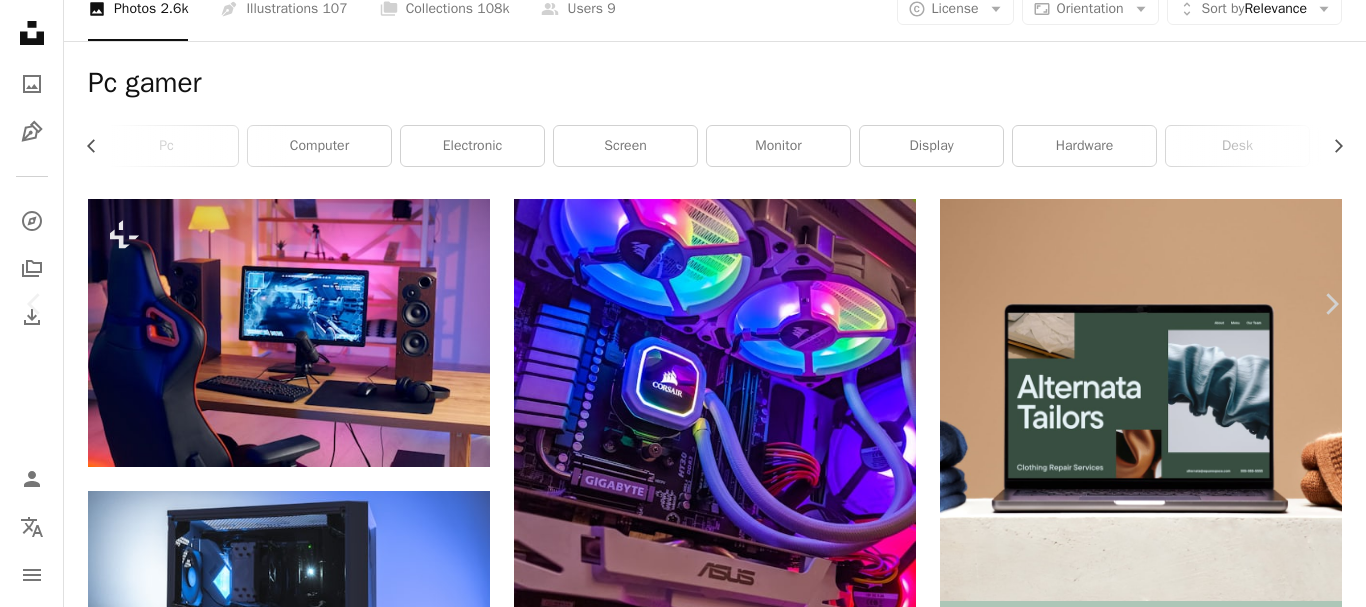click on "A X shape Unsplash uses cookies and similar technologies to secure our site, provide useful features to free and paying users, and to ensure optimal performance. By clicking "Accept all cookies" or closing this prompt, you consent to the use of all cookies. By clicking "Accept essential only", you consent only to the use of cookies that are strictly necessary for the site to function. See our  Cookie Policy  for more info. Manage cookies Accept essential only Accept all cookies Unsplash logo Unsplash Home A photo Pen Tool A compass A stack of folders Download Person Localization icon navigation menu A magnifying glass ******** An X shape Visual search Get Unsplash+ Log in Submit an image Browse premium images on iStock  |  20% off at iStock  ↗ Browse premium images on iStock 20% off at iStock  ↗ View more  ↗ View more on iStock  ↗ A photo Photos   2.6k Pen Tool Illustrations   107 A stack of folders Collections   108k A group of people Users   9 A copyright icon © License Arrow down Aspect ratio" at bounding box center (683, 2063) 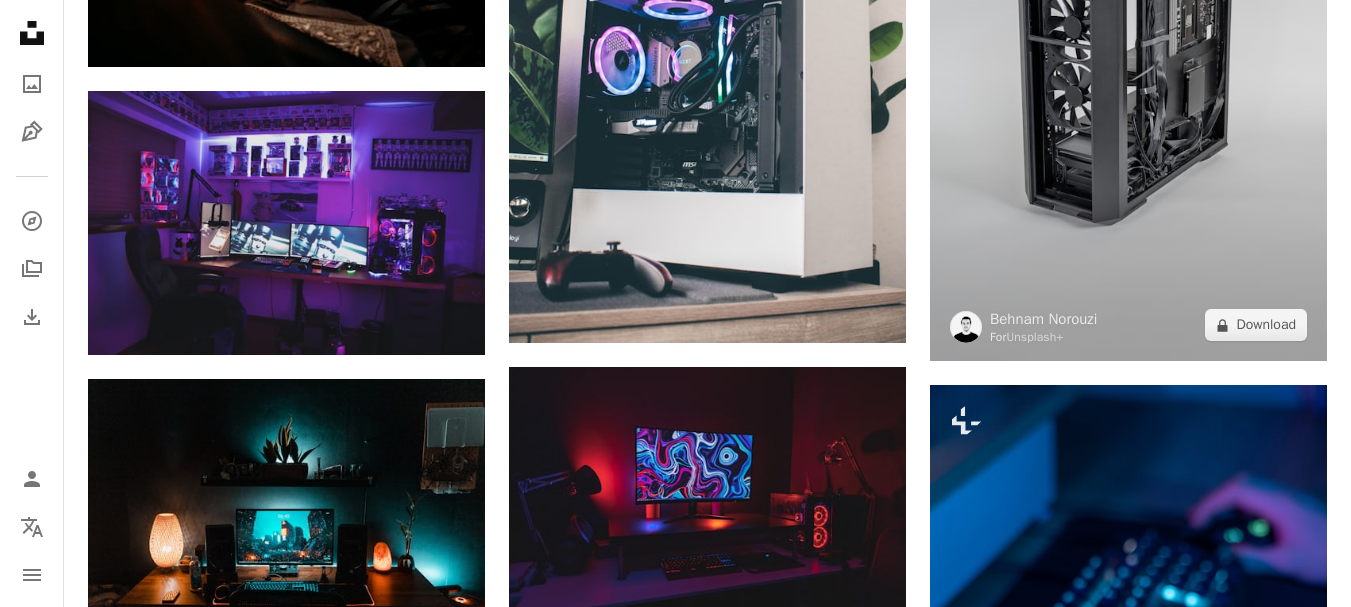 scroll, scrollTop: 1700, scrollLeft: 0, axis: vertical 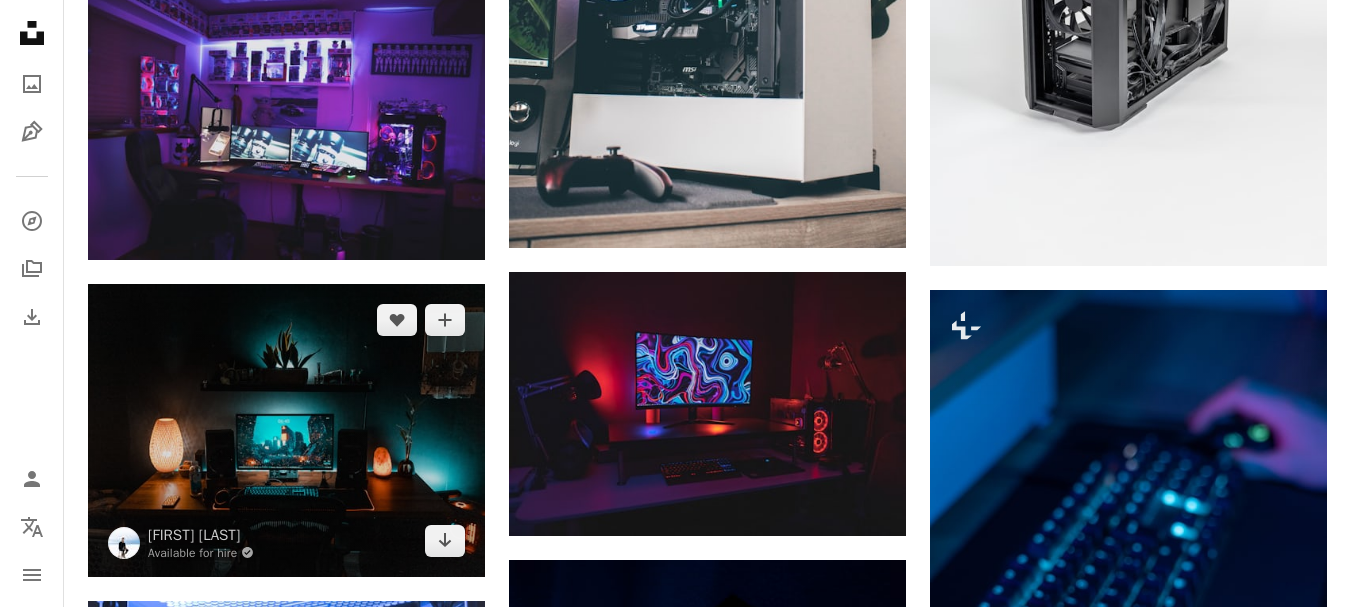 click at bounding box center [286, 430] 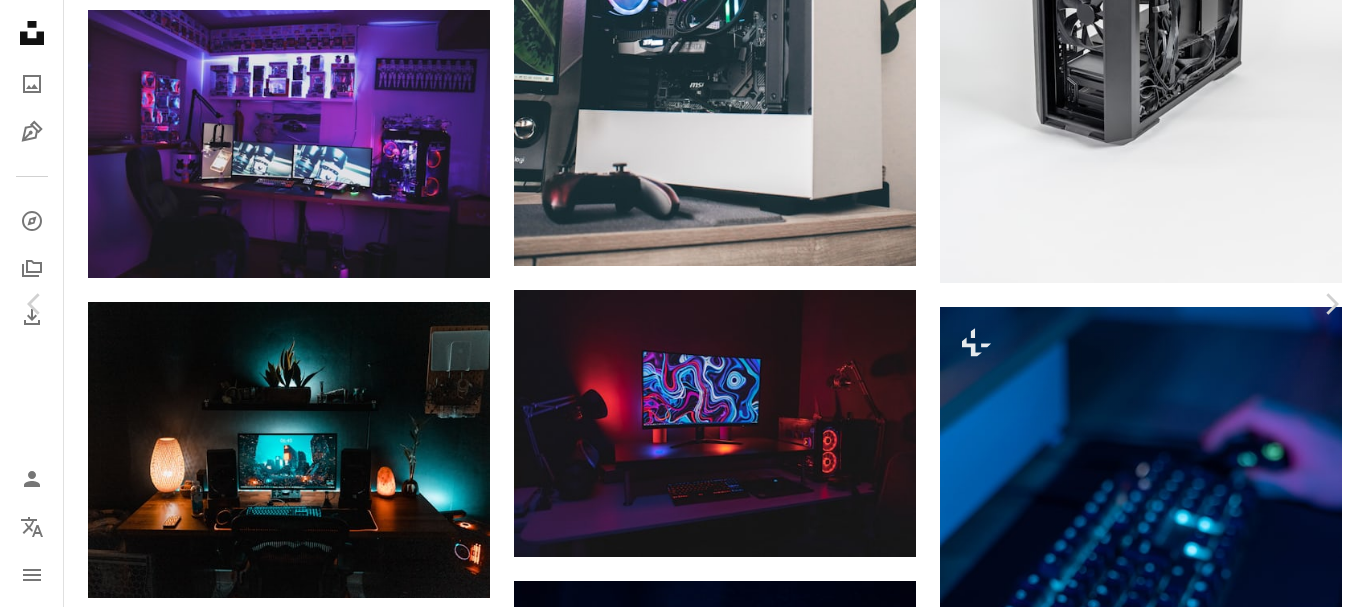 click on "Download free" at bounding box center [1167, 3073] 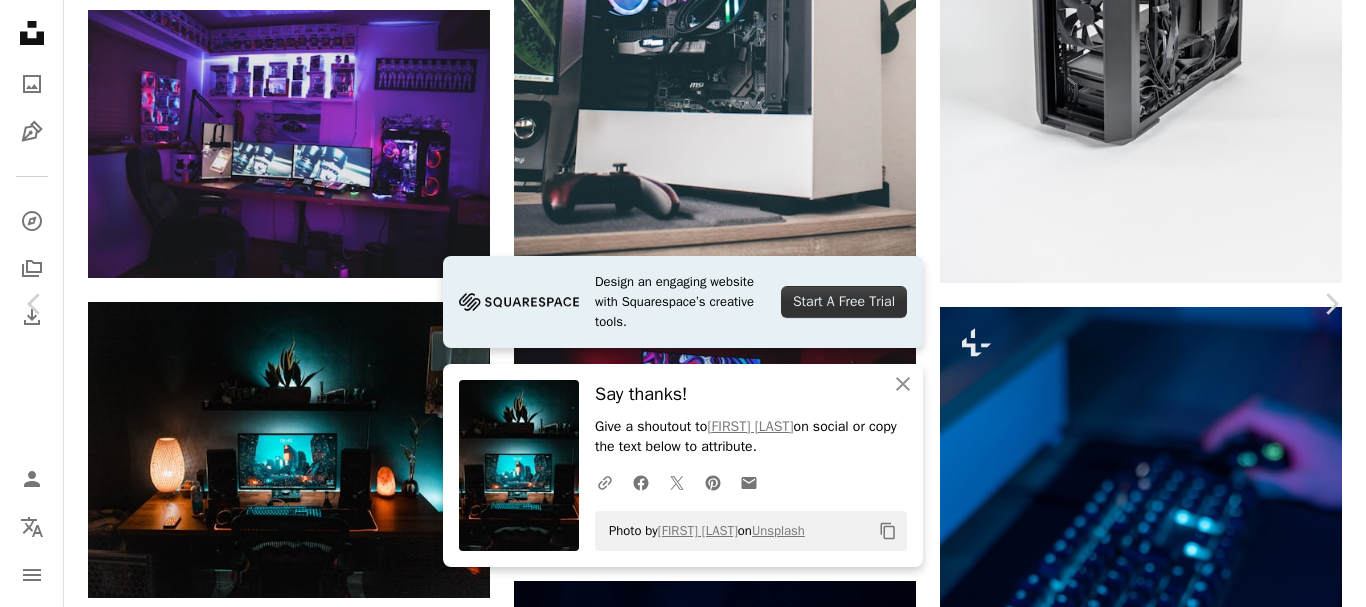 click on "An X shape" at bounding box center [20, 20] 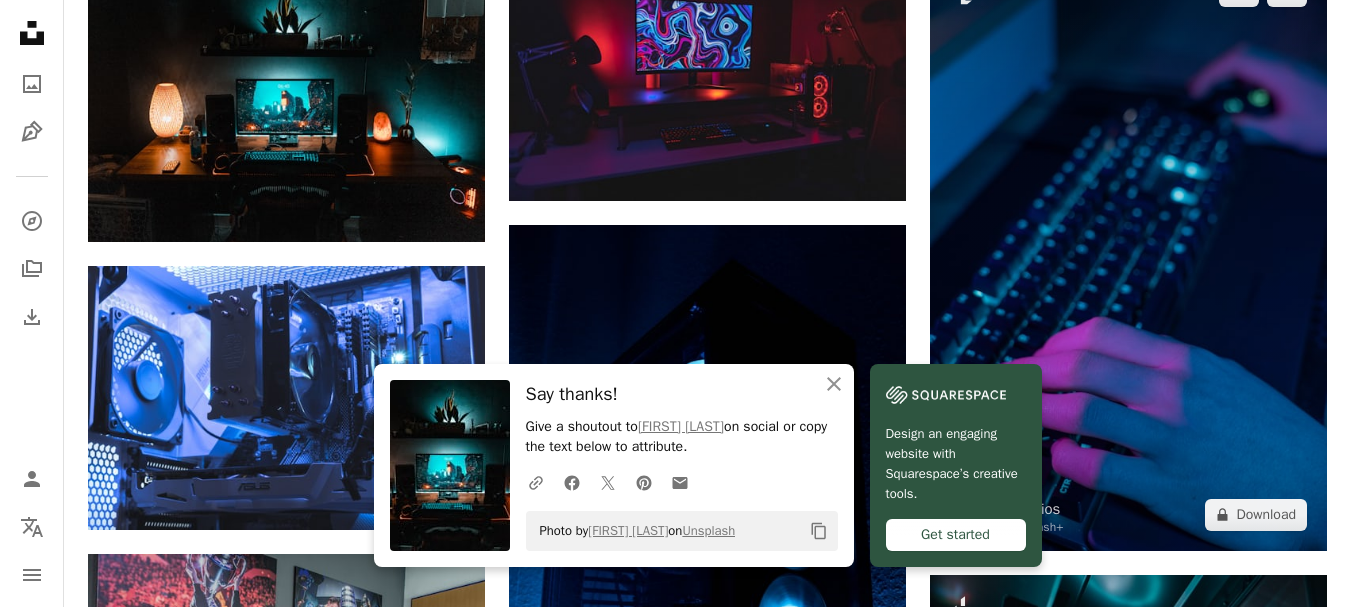 scroll, scrollTop: 2100, scrollLeft: 0, axis: vertical 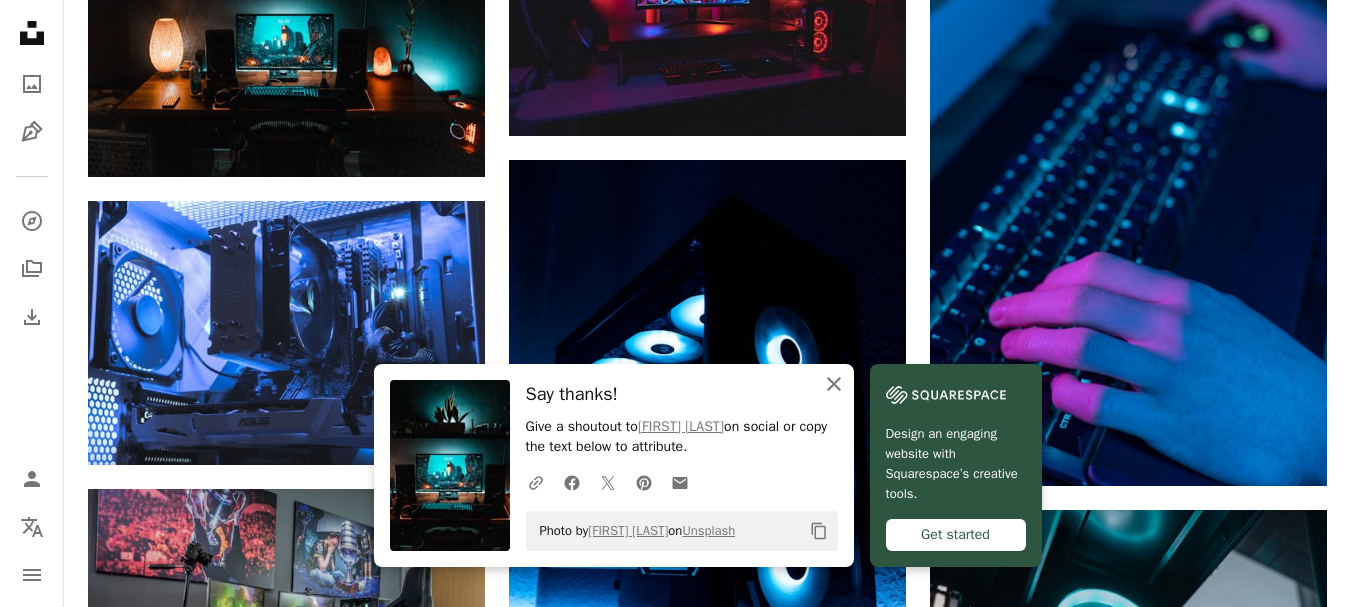 click on "An X shape" 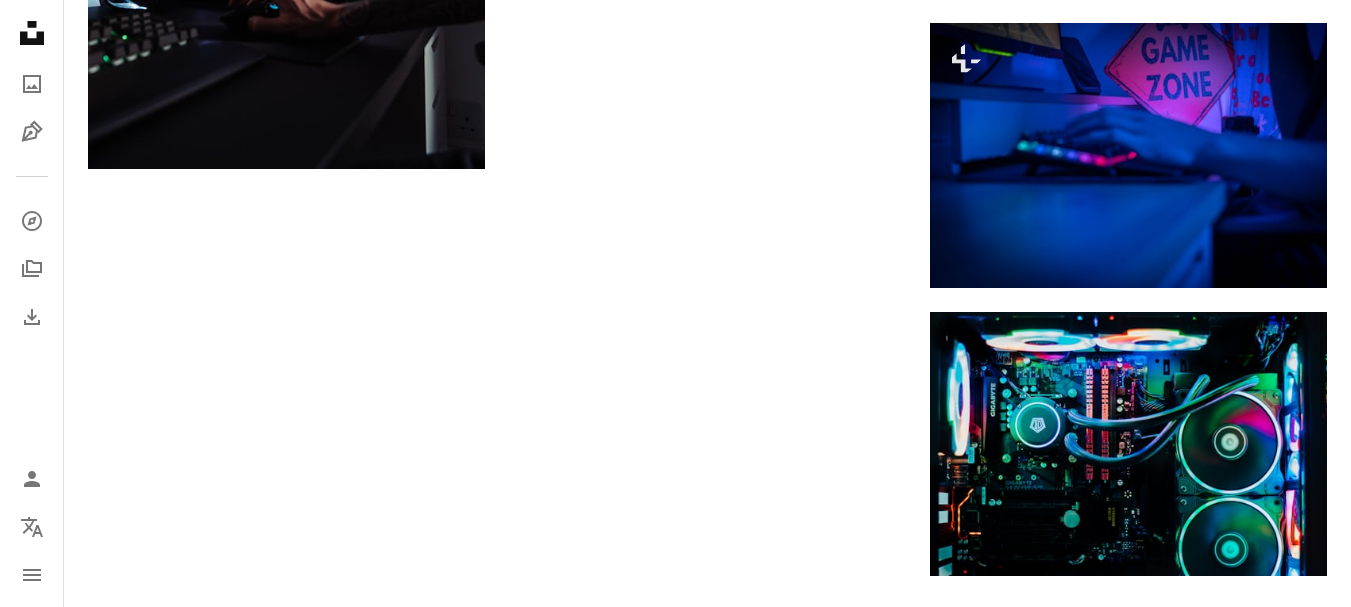 scroll, scrollTop: 3400, scrollLeft: 0, axis: vertical 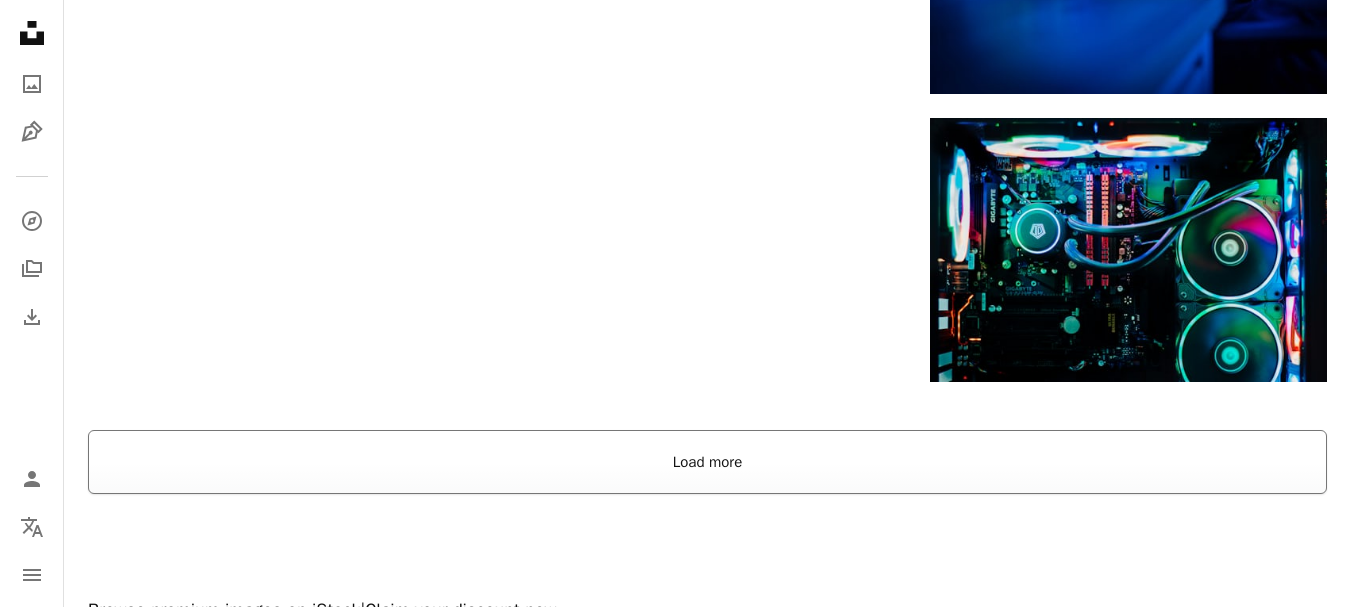 click on "Load more" at bounding box center (707, 462) 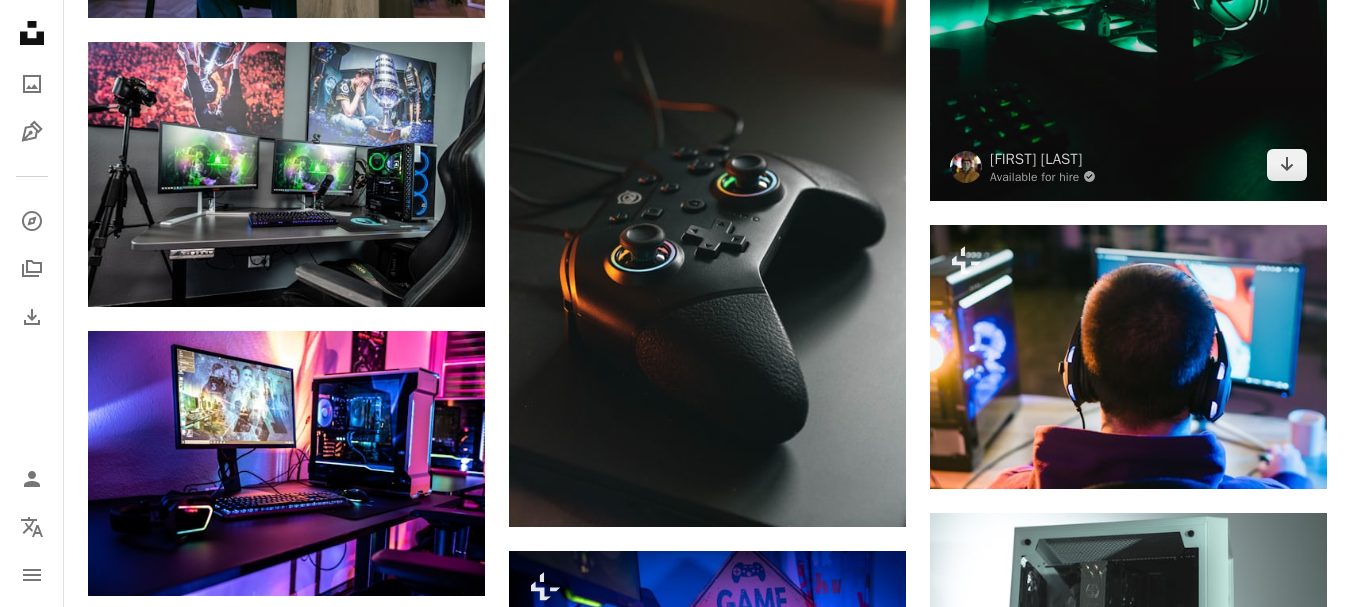 scroll, scrollTop: 4800, scrollLeft: 0, axis: vertical 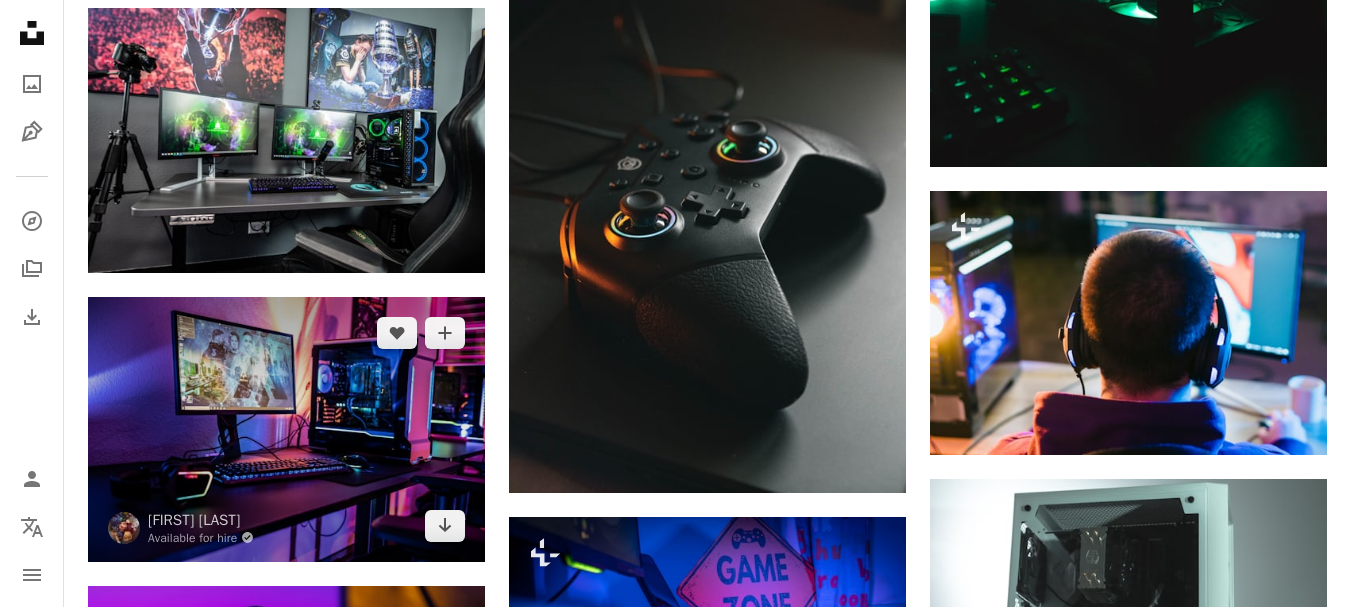 click at bounding box center (286, 429) 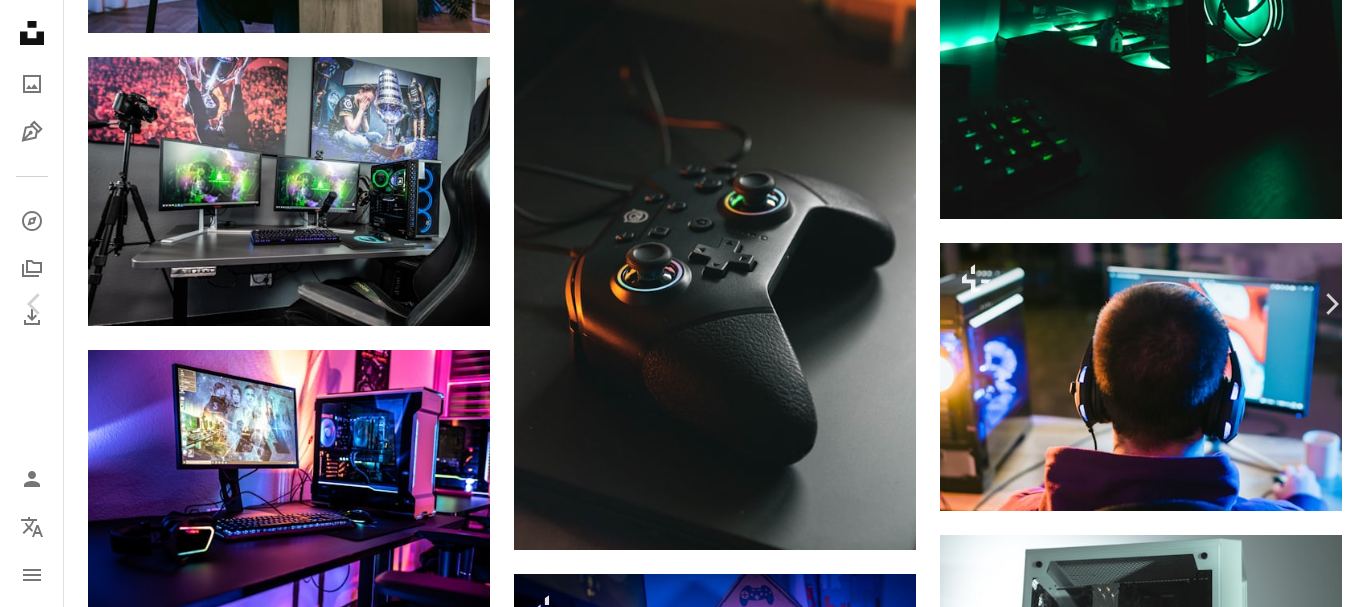 click on "Download free" at bounding box center (1167, 4759) 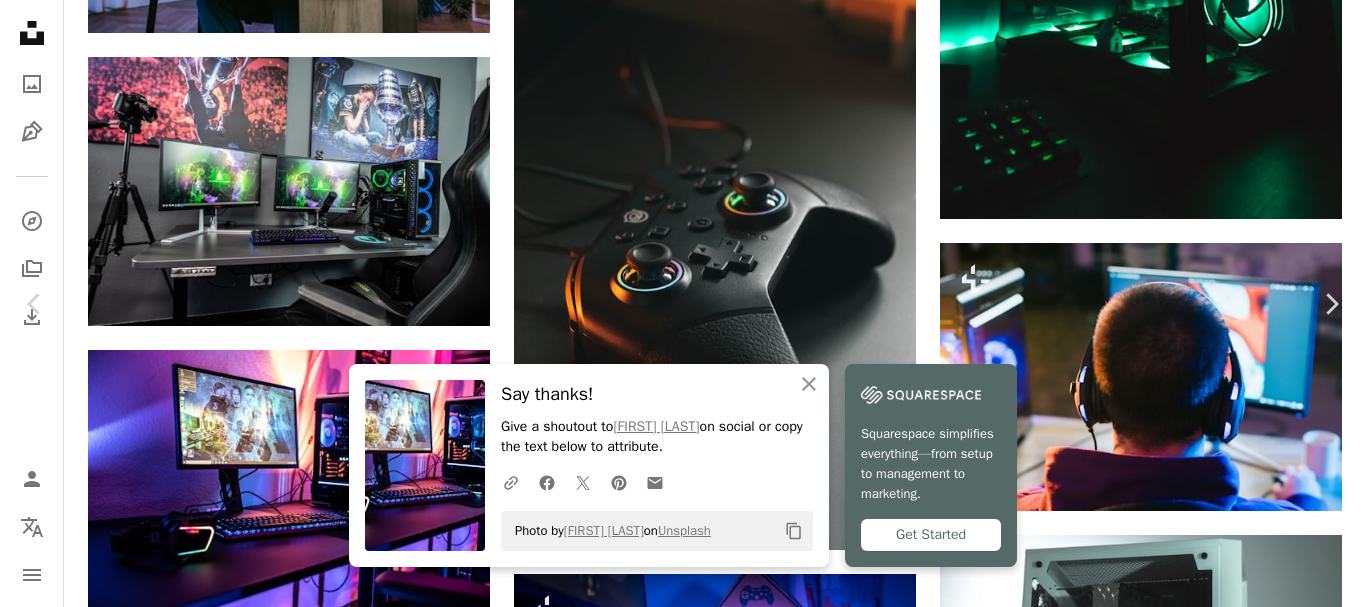 click on "An X shape" at bounding box center (20, 20) 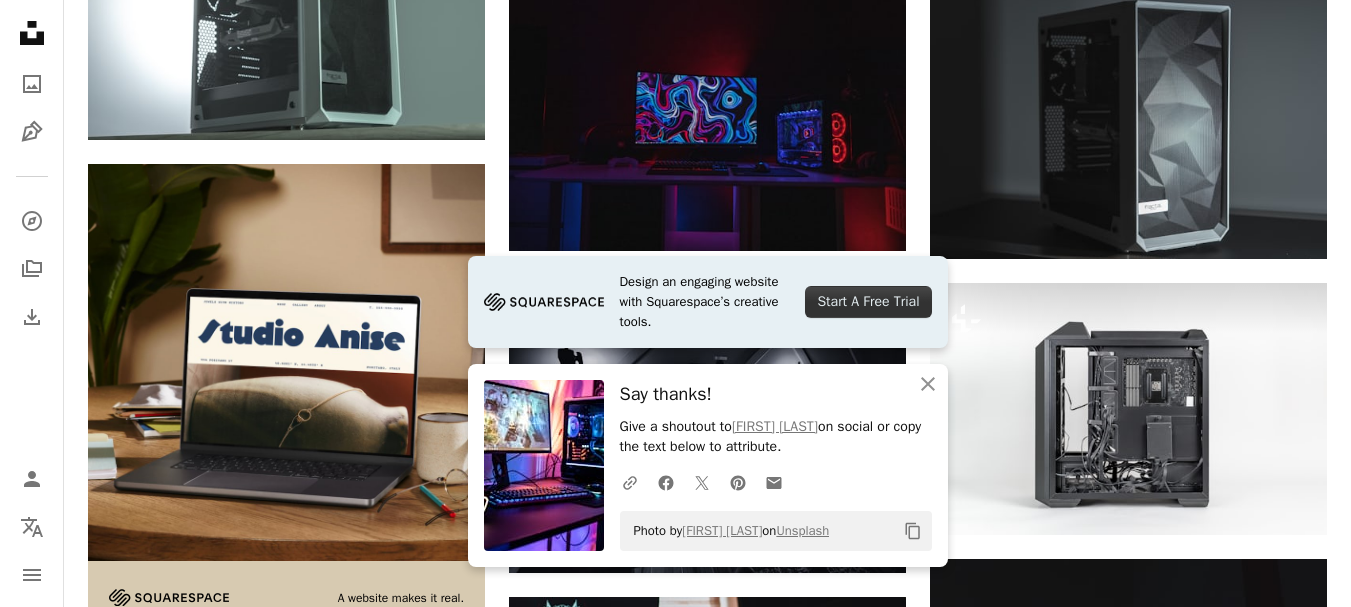 scroll, scrollTop: 3200, scrollLeft: 0, axis: vertical 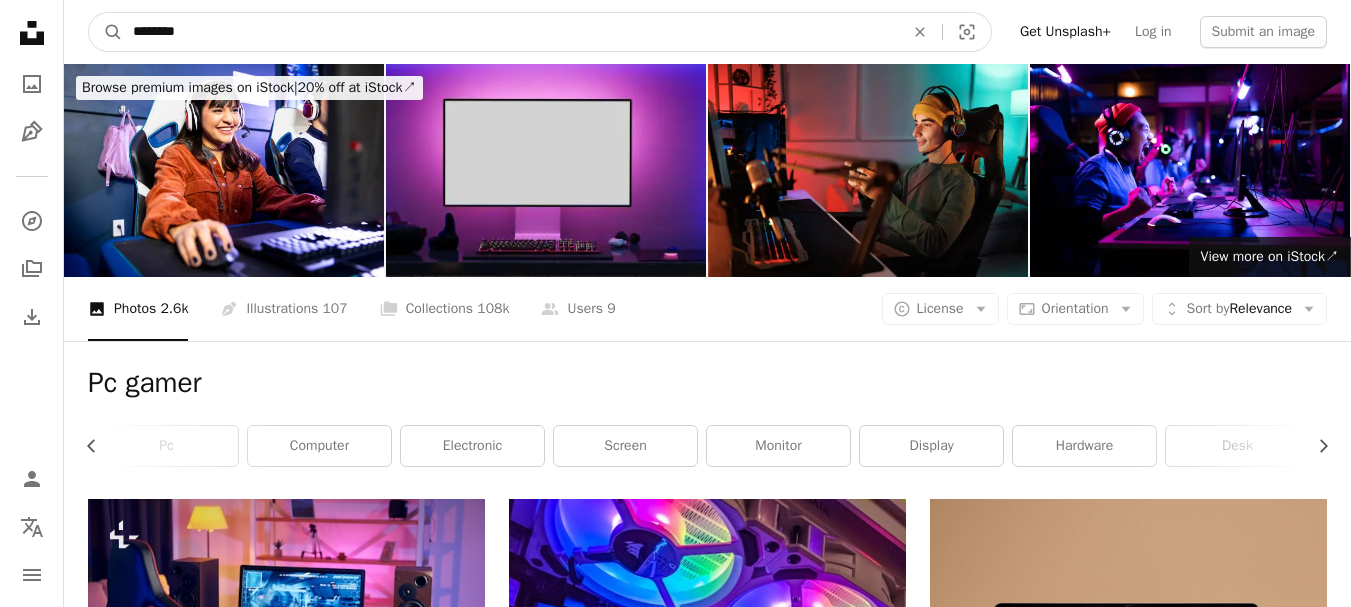 drag, startPoint x: 309, startPoint y: 38, endPoint x: 0, endPoint y: 41, distance: 309.01456 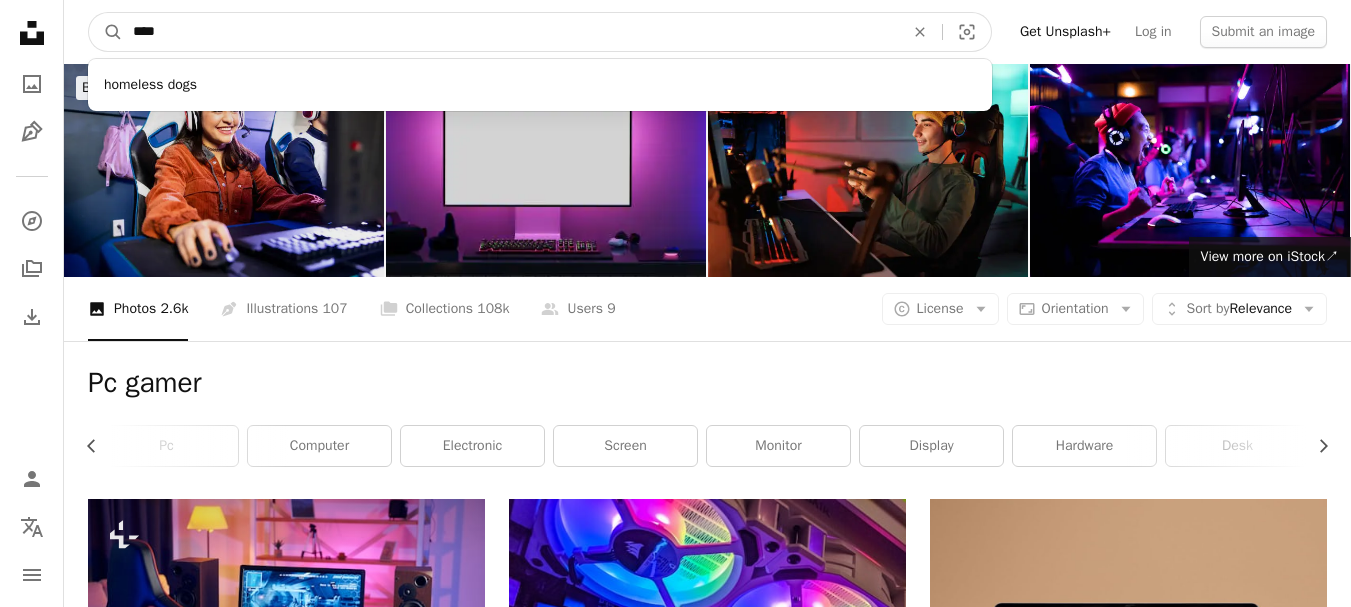 type on "****" 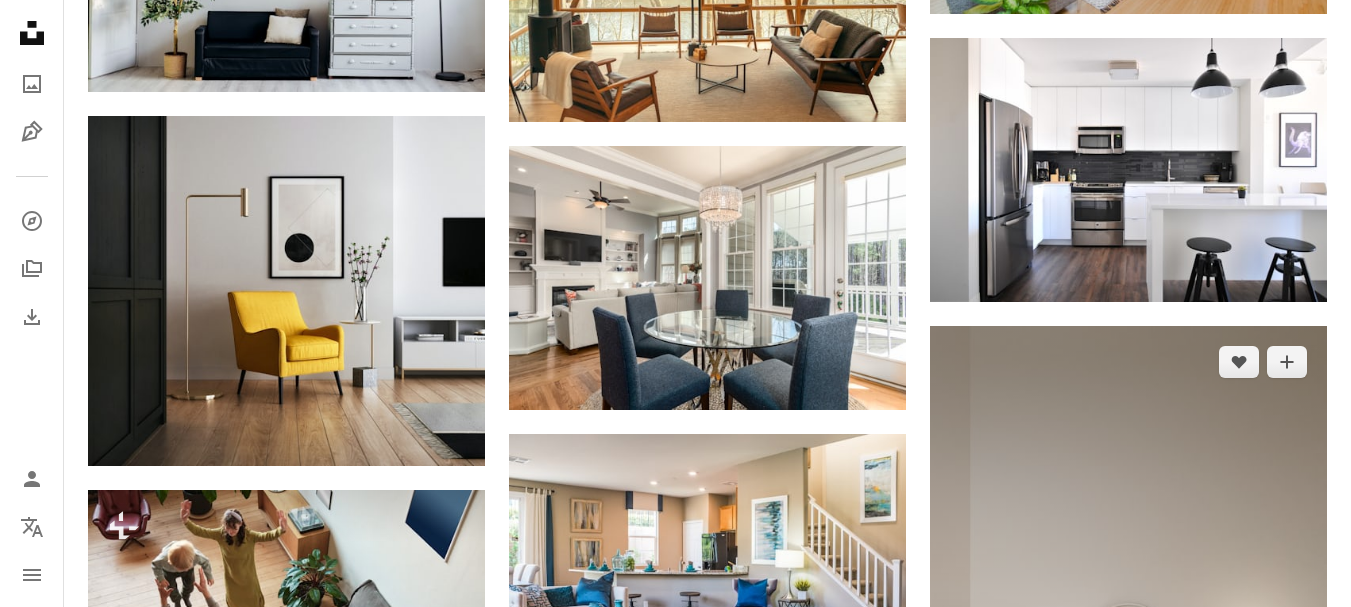 scroll, scrollTop: 2800, scrollLeft: 0, axis: vertical 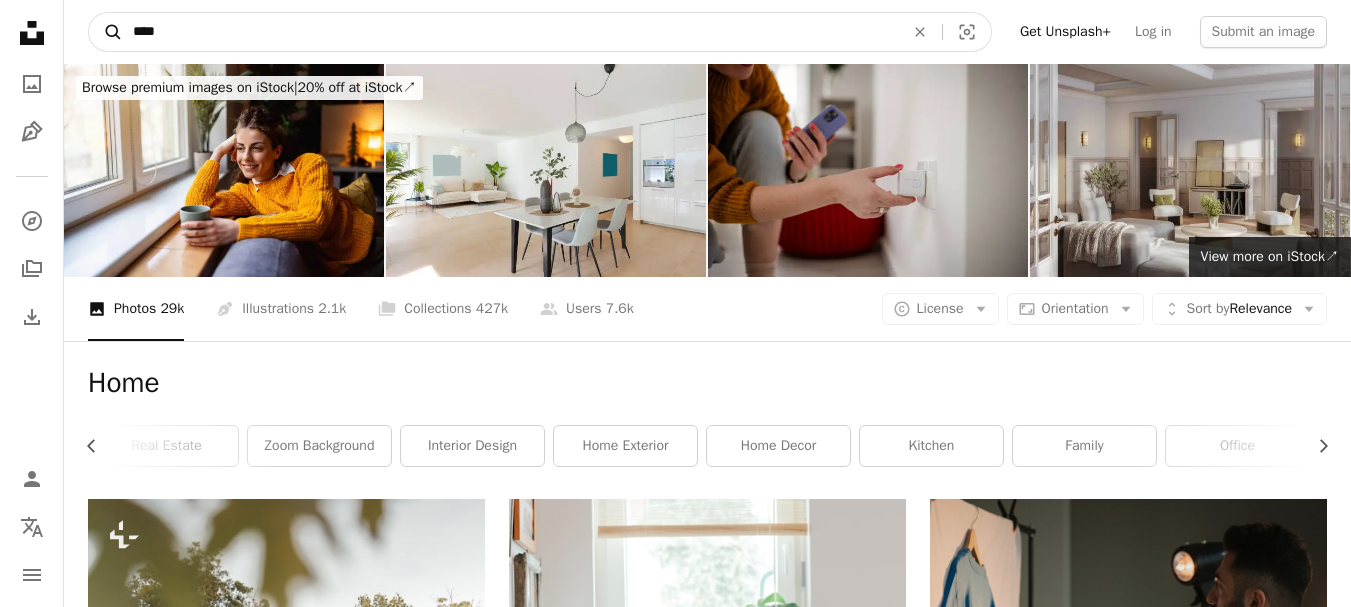 drag, startPoint x: 220, startPoint y: 31, endPoint x: 109, endPoint y: 23, distance: 111.28792 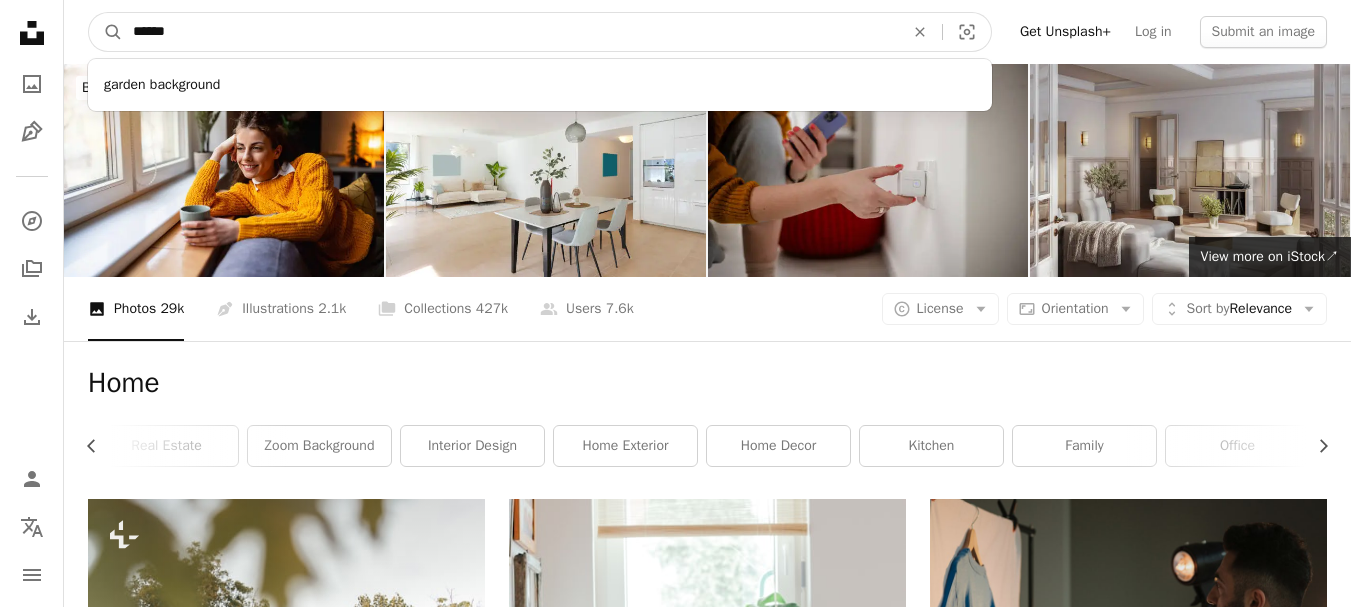 type on "******" 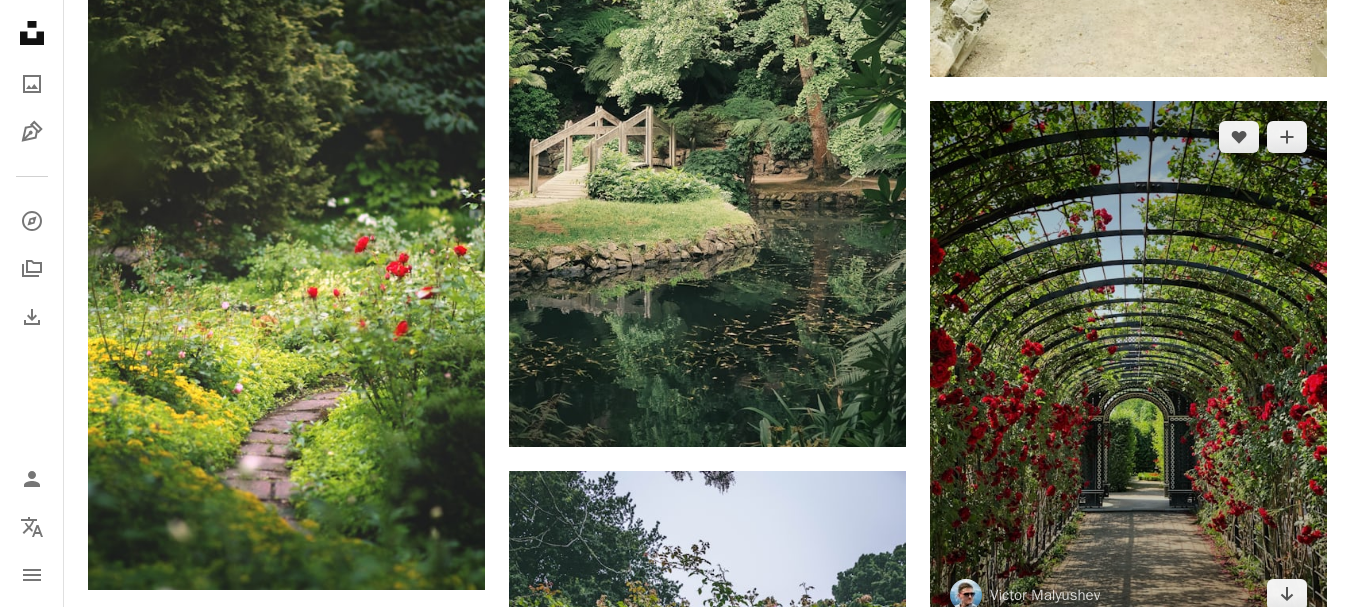 scroll, scrollTop: 2600, scrollLeft: 0, axis: vertical 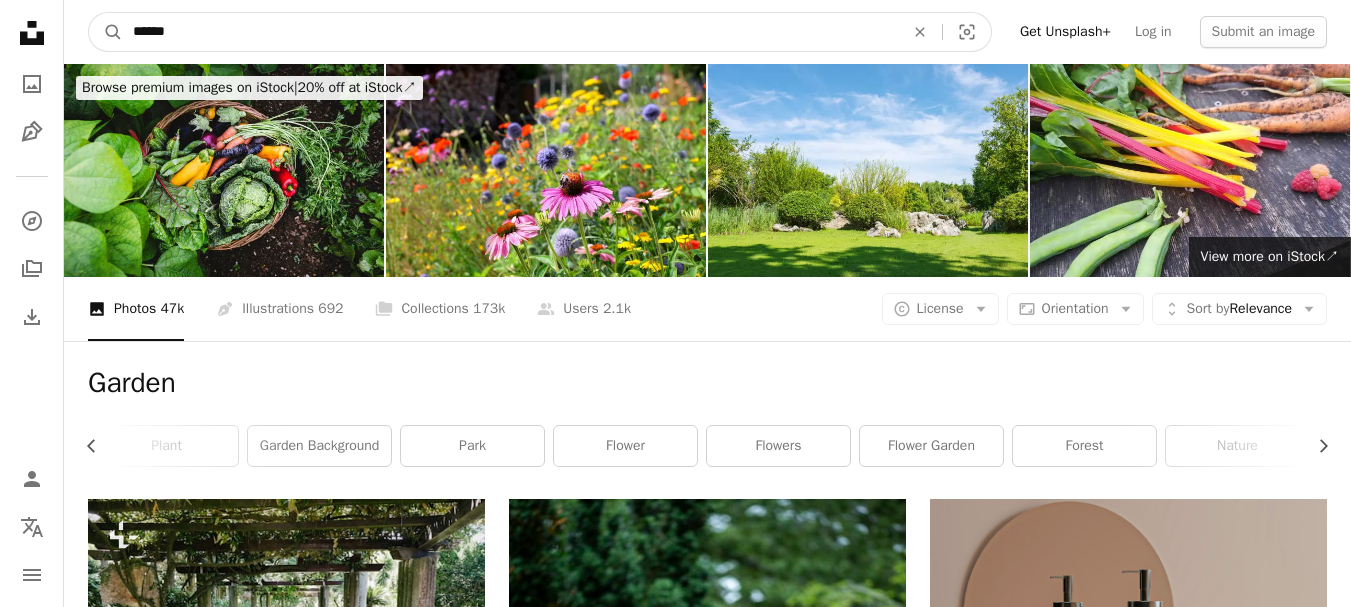 click on "******" at bounding box center [510, 32] 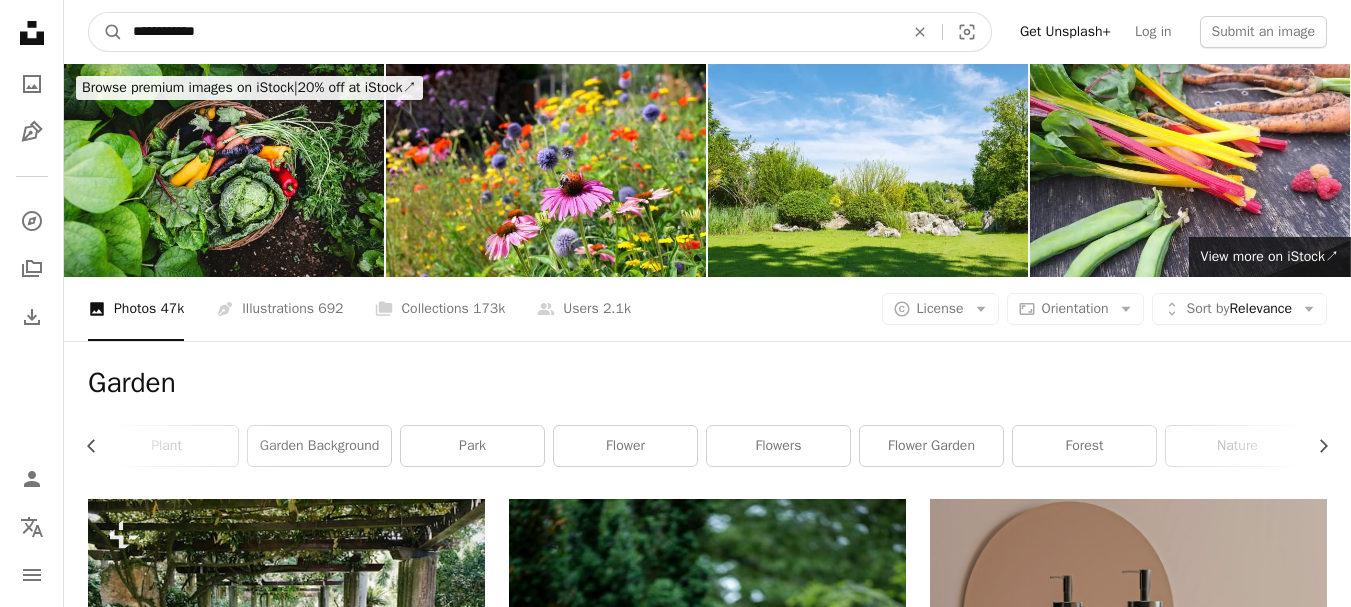 type on "**********" 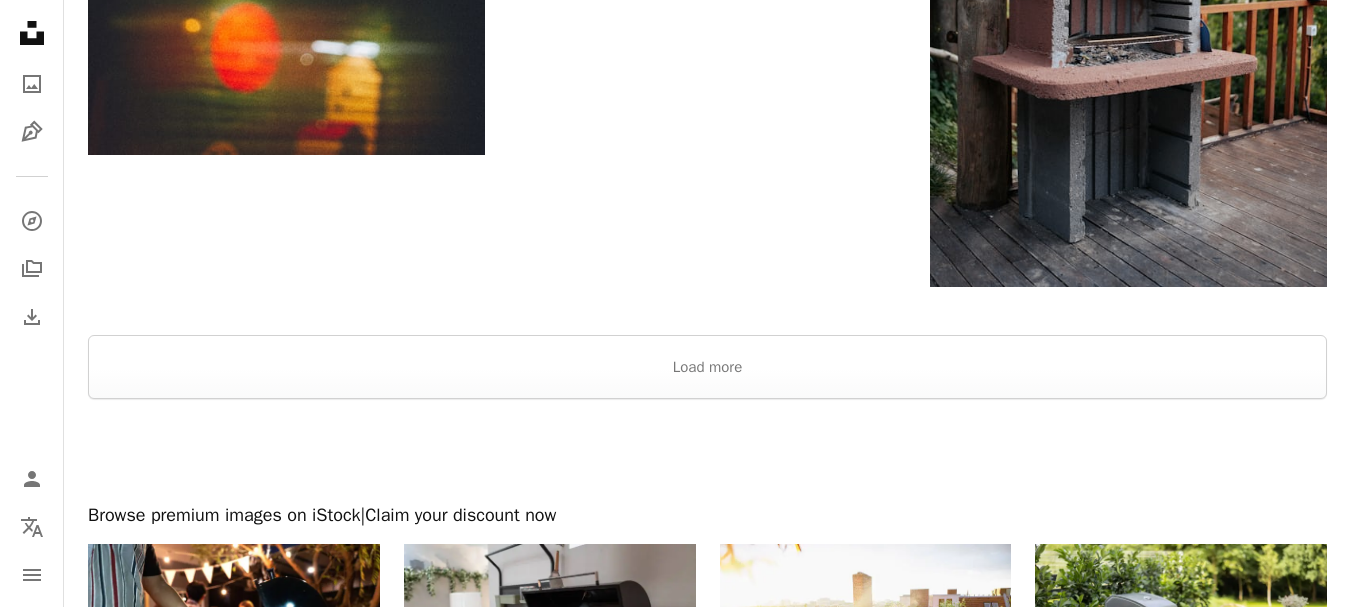 scroll, scrollTop: 3300, scrollLeft: 0, axis: vertical 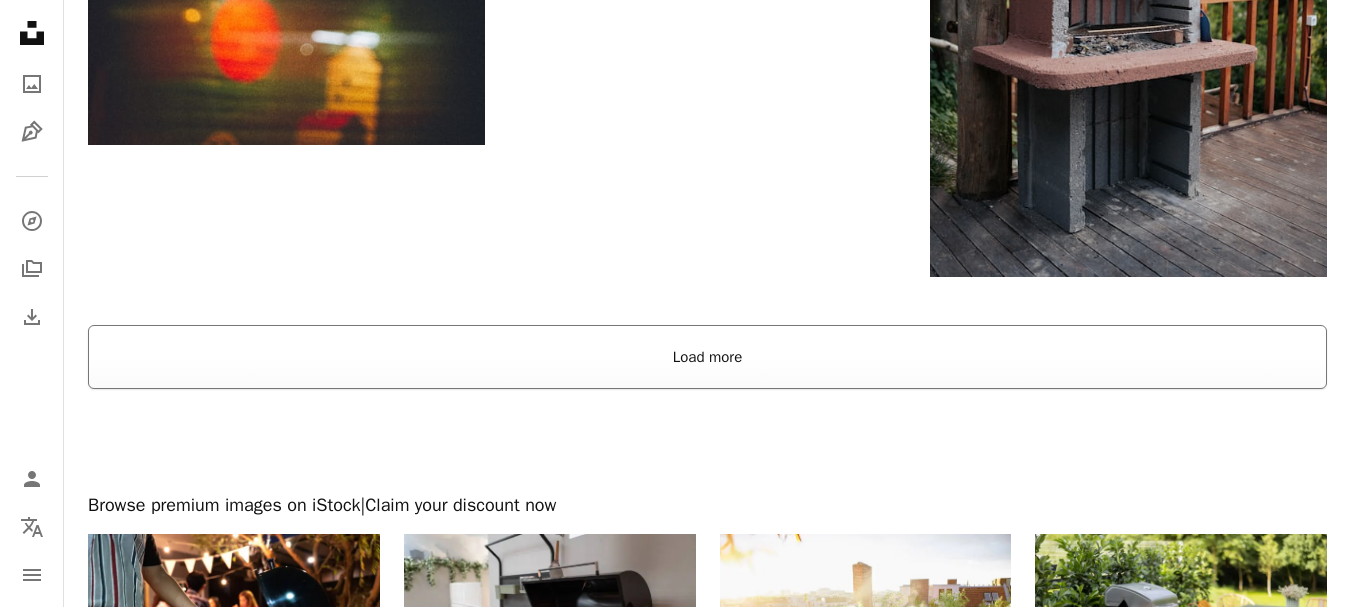 click on "Load more" at bounding box center (707, 357) 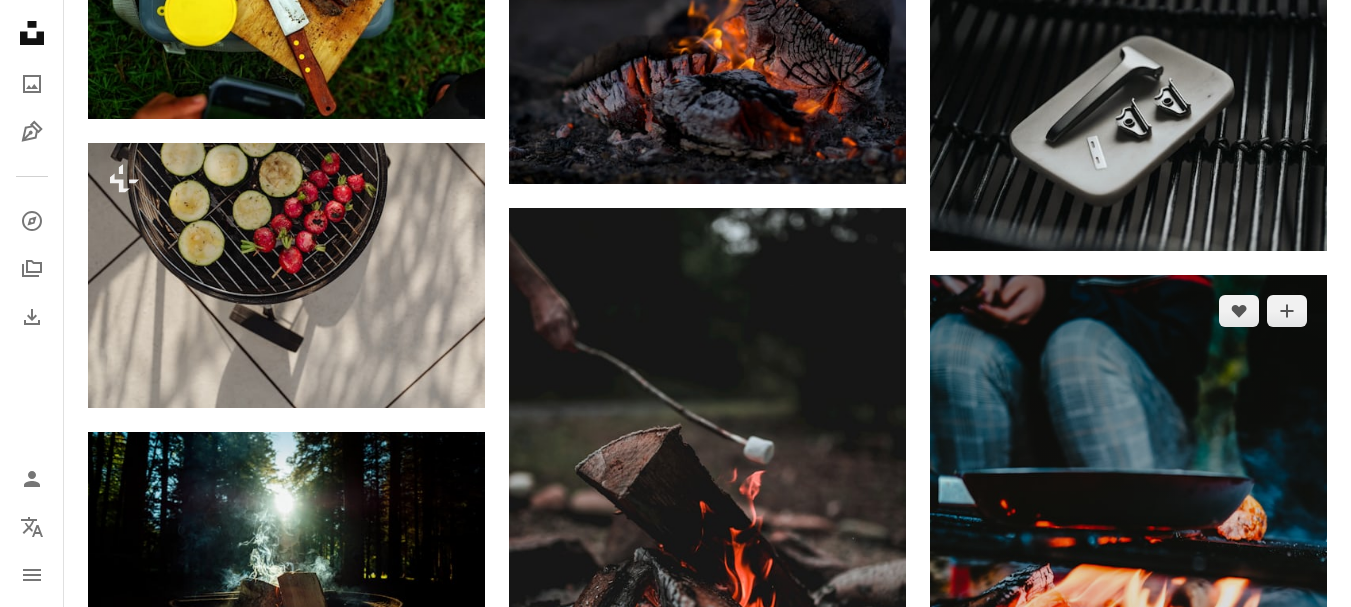 scroll, scrollTop: 15600, scrollLeft: 0, axis: vertical 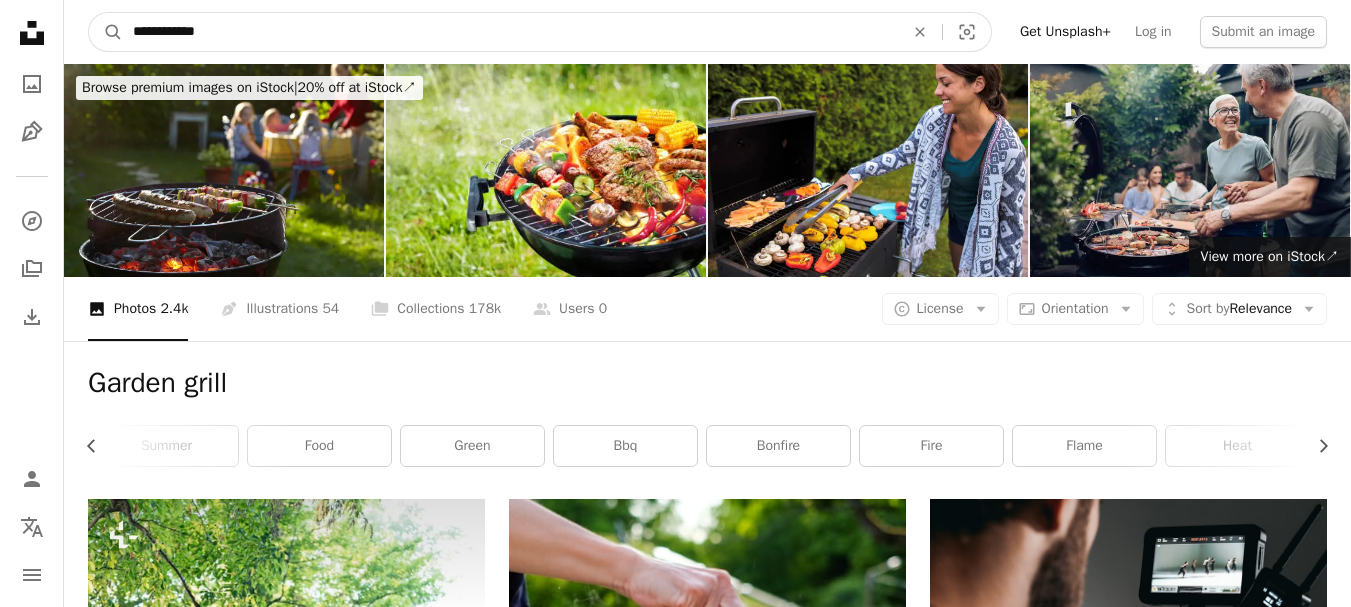 drag, startPoint x: 273, startPoint y: 19, endPoint x: 6, endPoint y: 58, distance: 269.83328 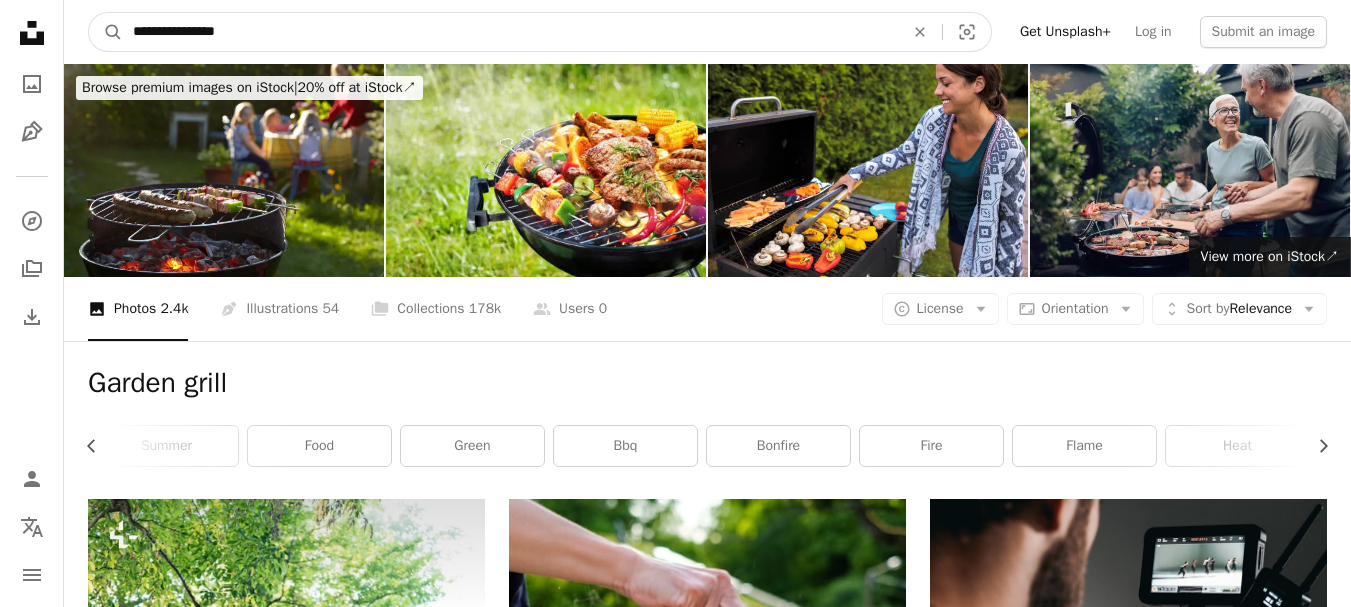 type on "**********" 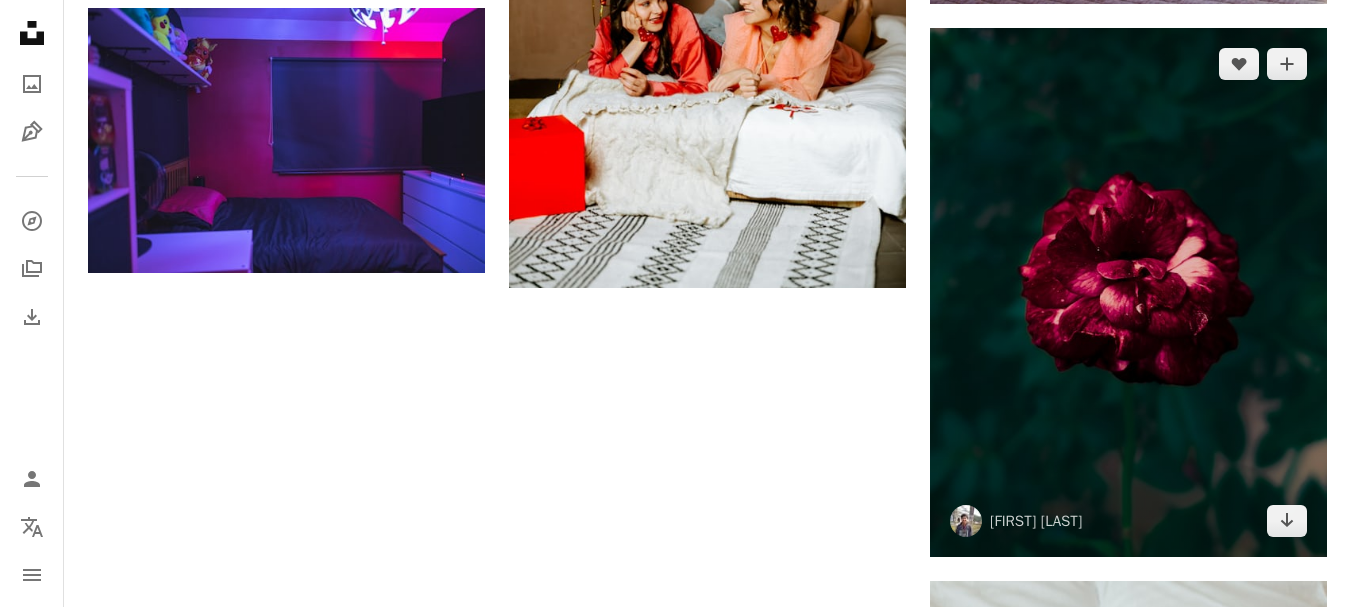 scroll, scrollTop: 3100, scrollLeft: 0, axis: vertical 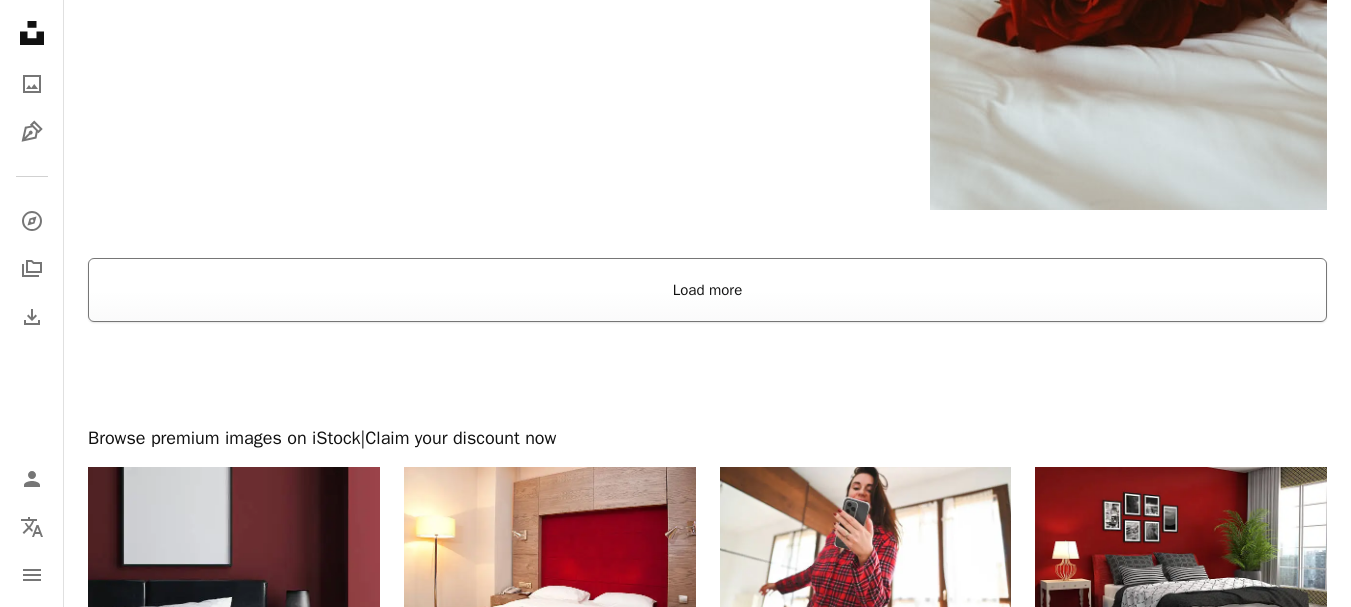 click on "Load more" at bounding box center (707, 290) 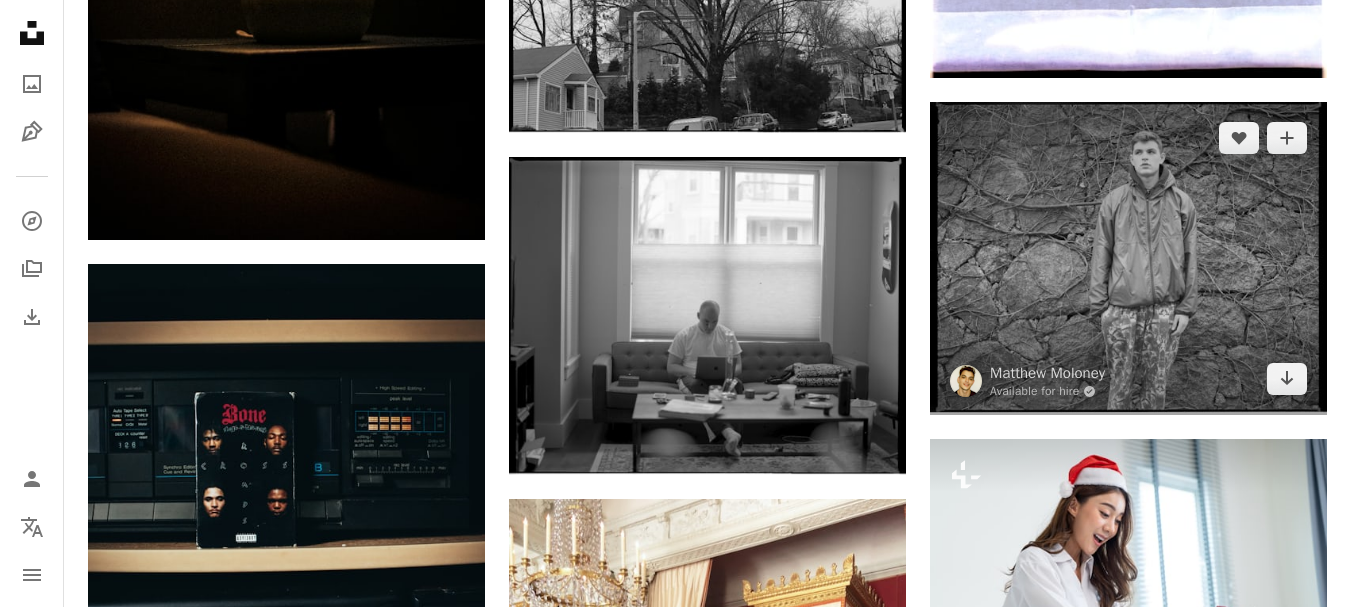 scroll, scrollTop: 7100, scrollLeft: 0, axis: vertical 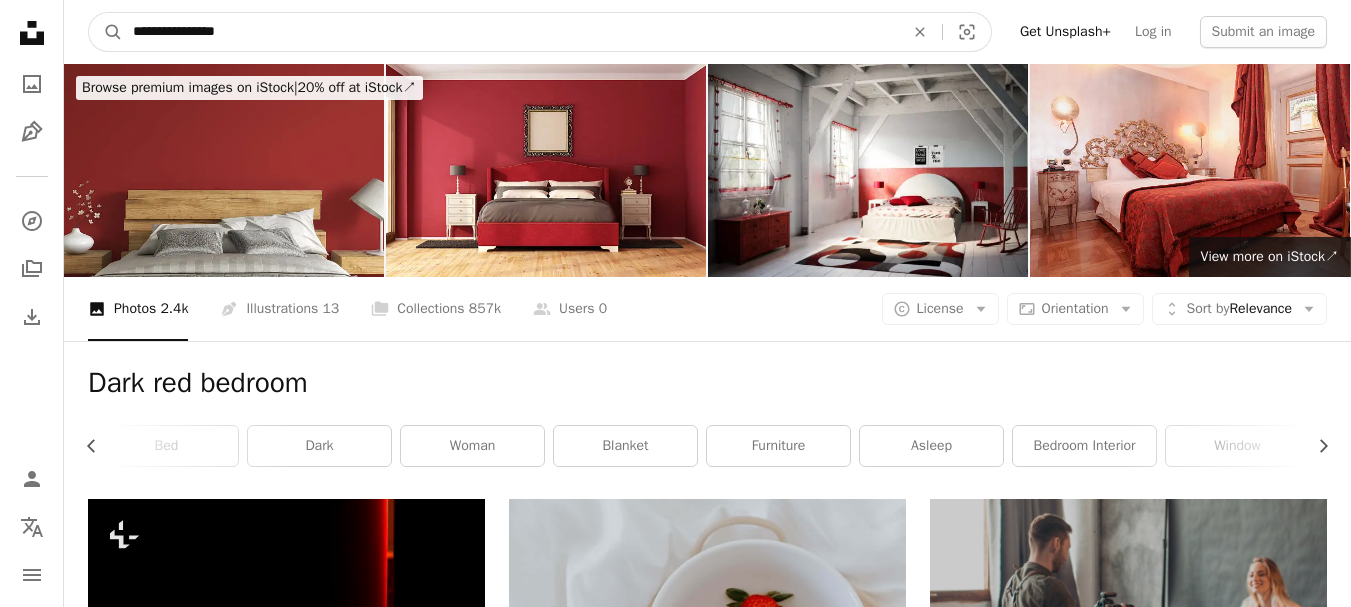 drag, startPoint x: 185, startPoint y: 28, endPoint x: 6, endPoint y: 42, distance: 179.54665 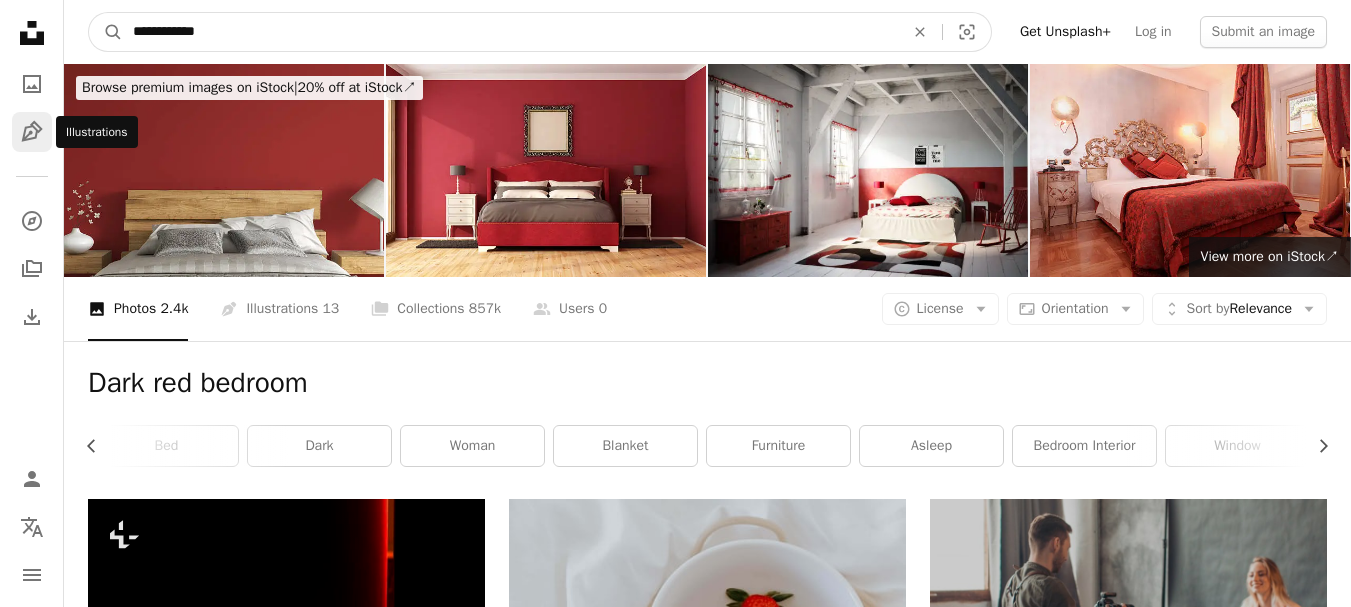 type on "**********" 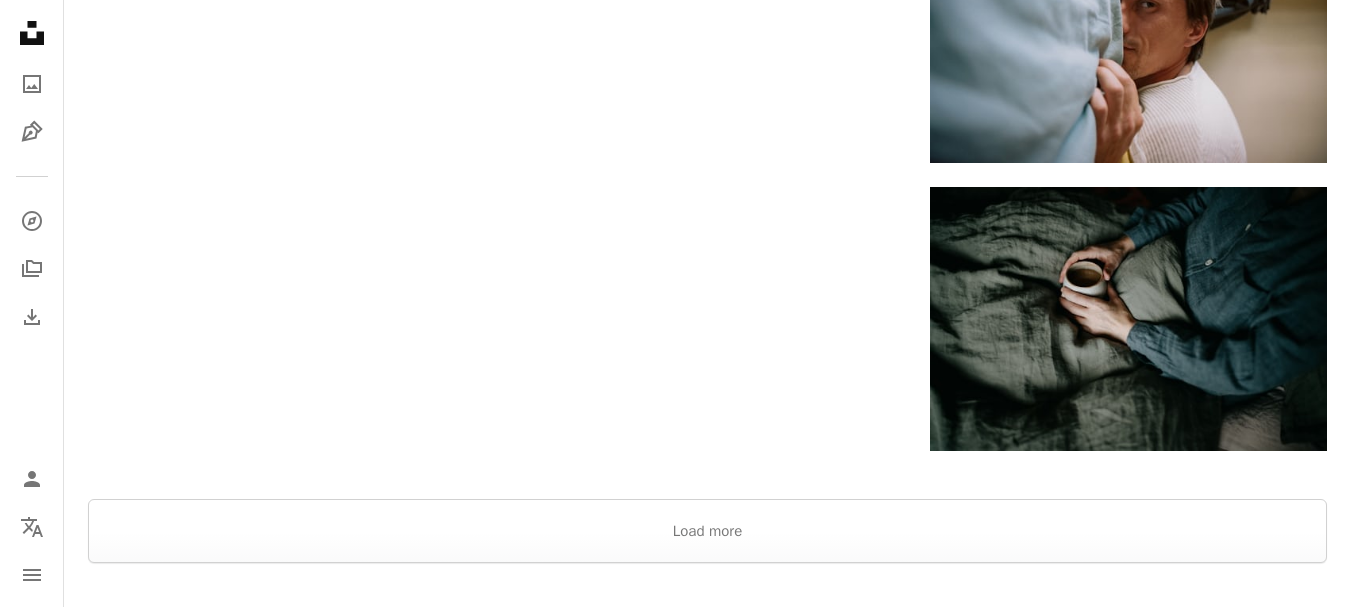 scroll, scrollTop: 4200, scrollLeft: 0, axis: vertical 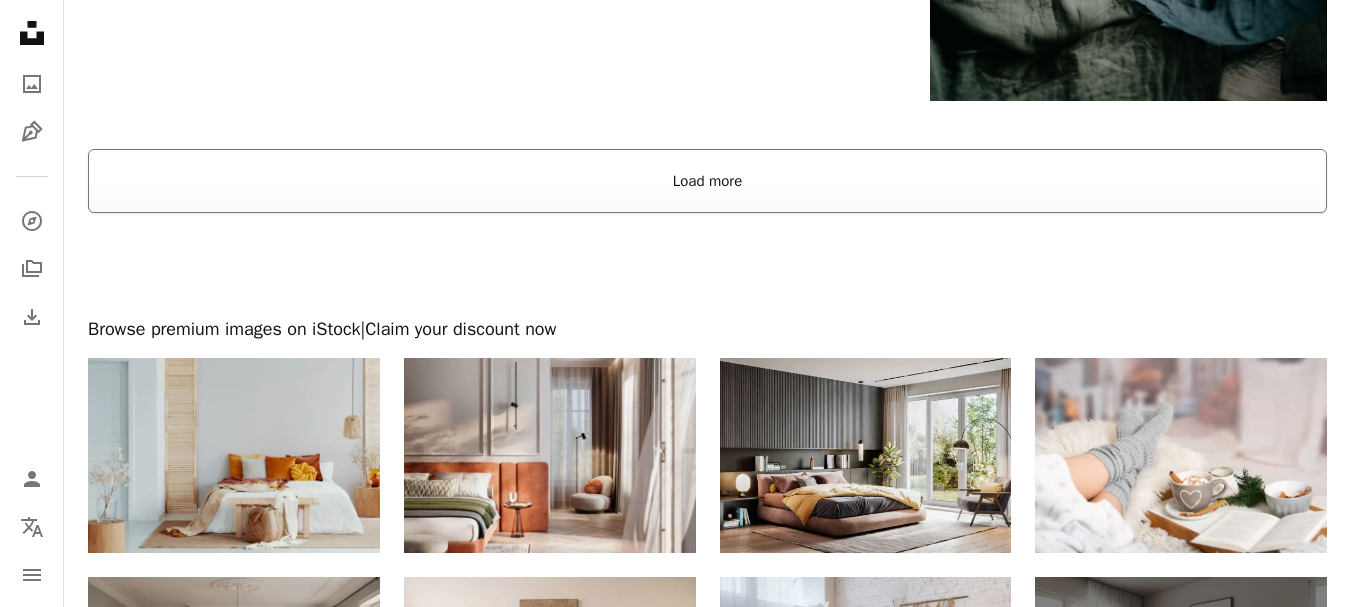 click on "Load more" at bounding box center (707, 181) 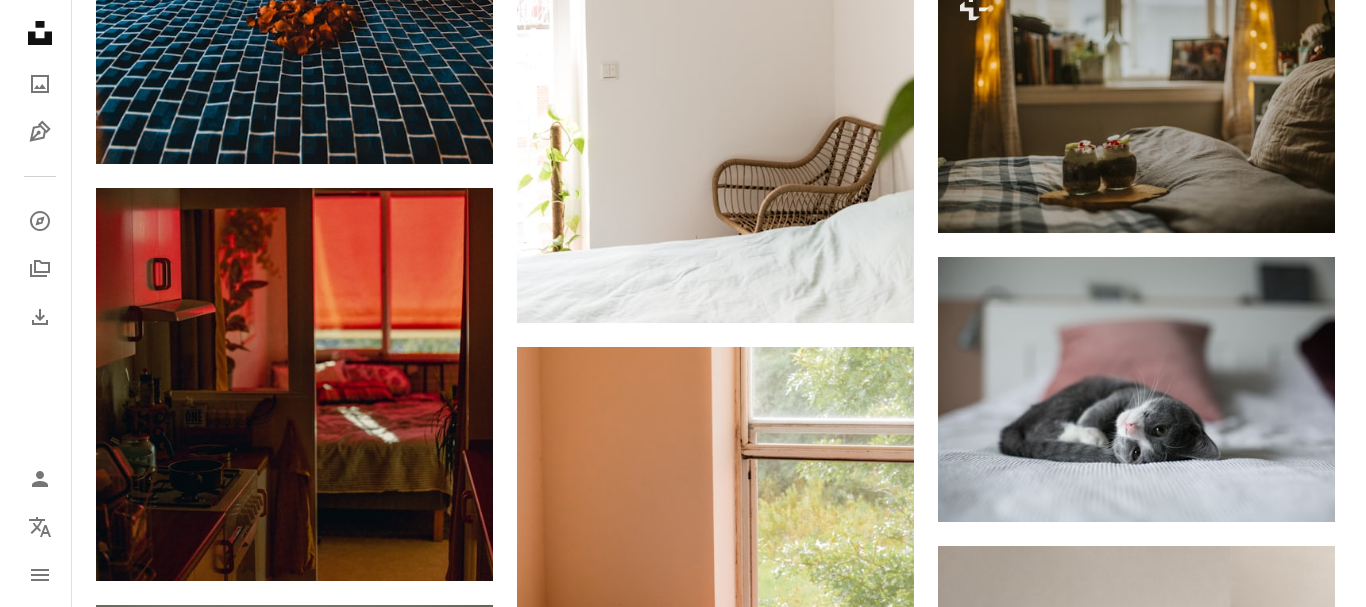 scroll, scrollTop: 16800, scrollLeft: 0, axis: vertical 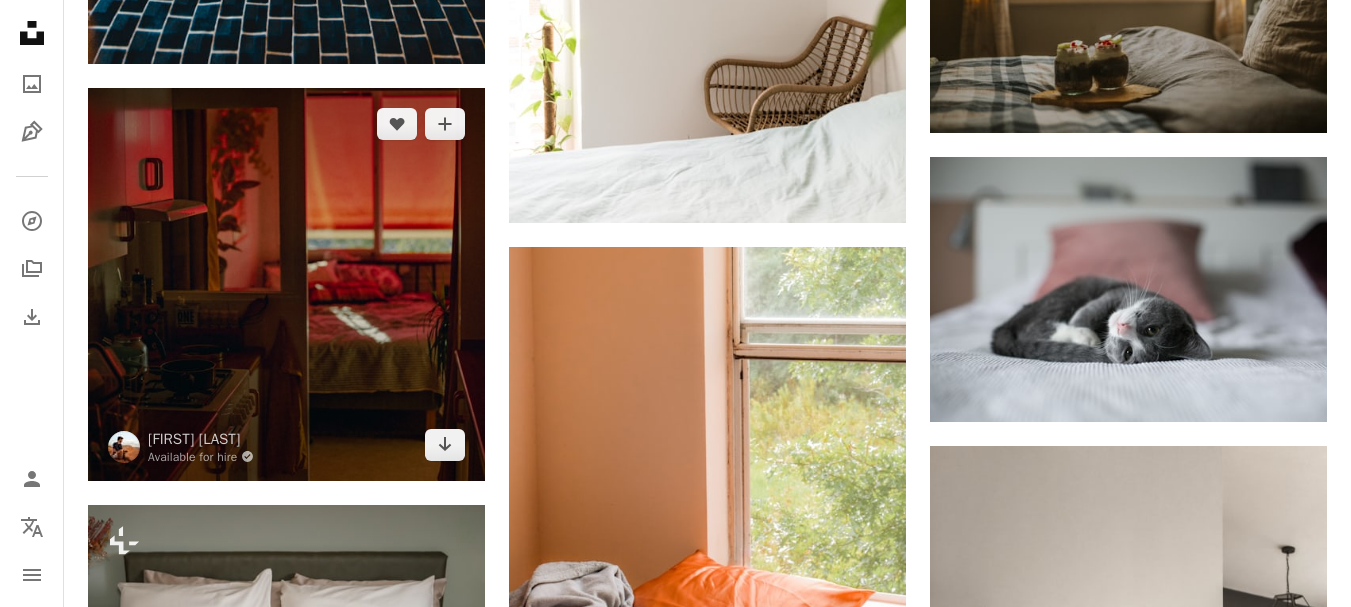 click at bounding box center (286, 284) 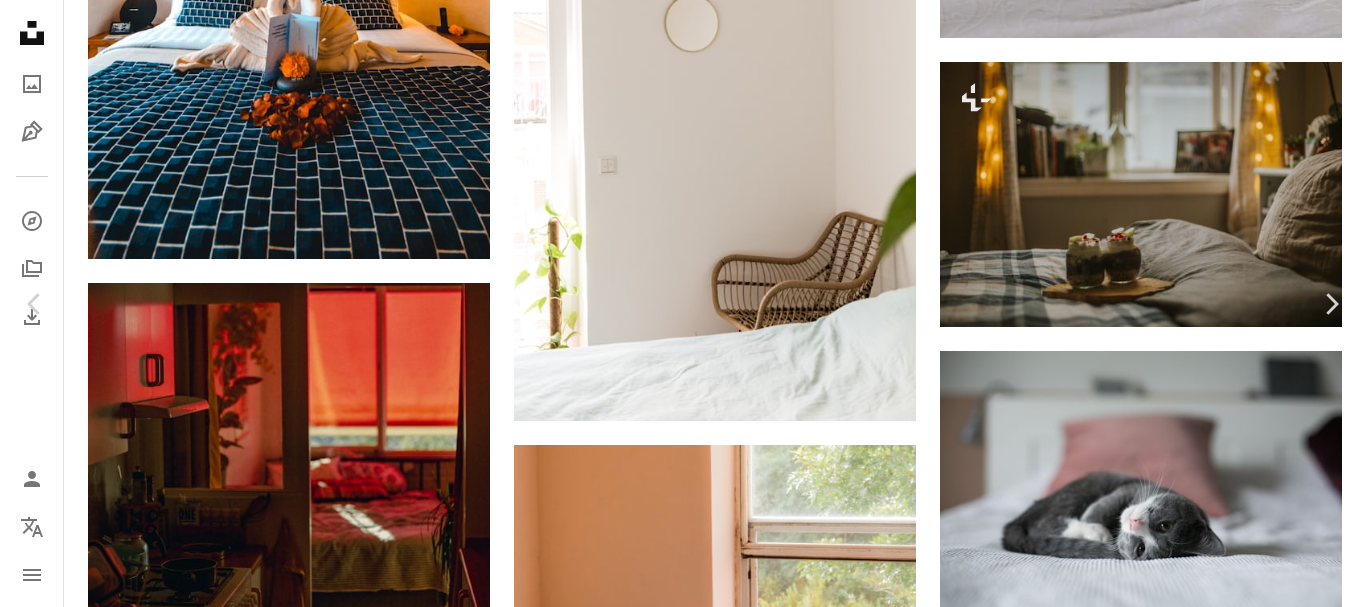 click on "Download free" at bounding box center (1167, 4381) 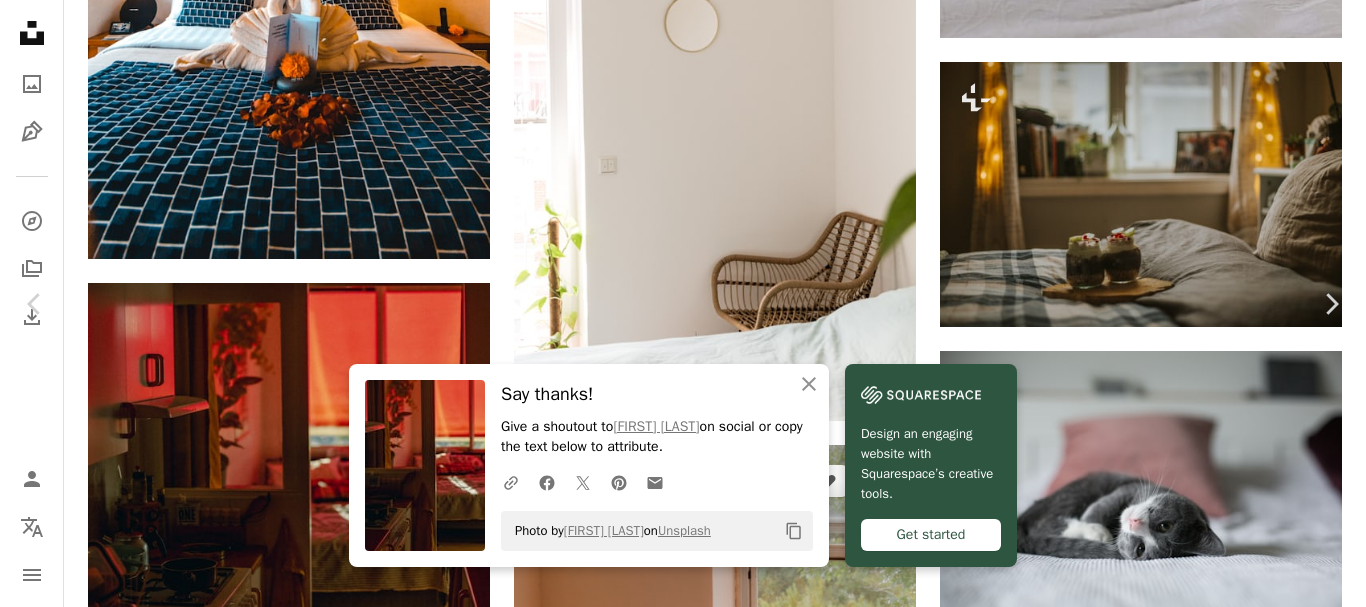 click on "An X shape" at bounding box center (20, 20) 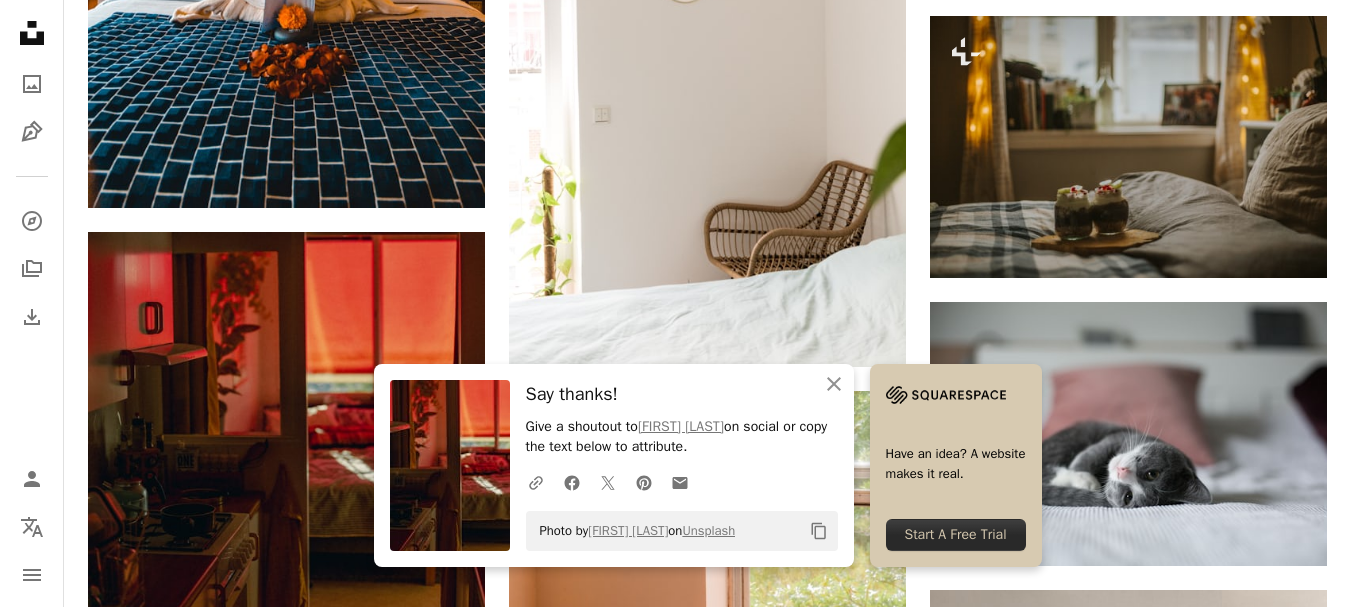 scroll, scrollTop: 16100, scrollLeft: 0, axis: vertical 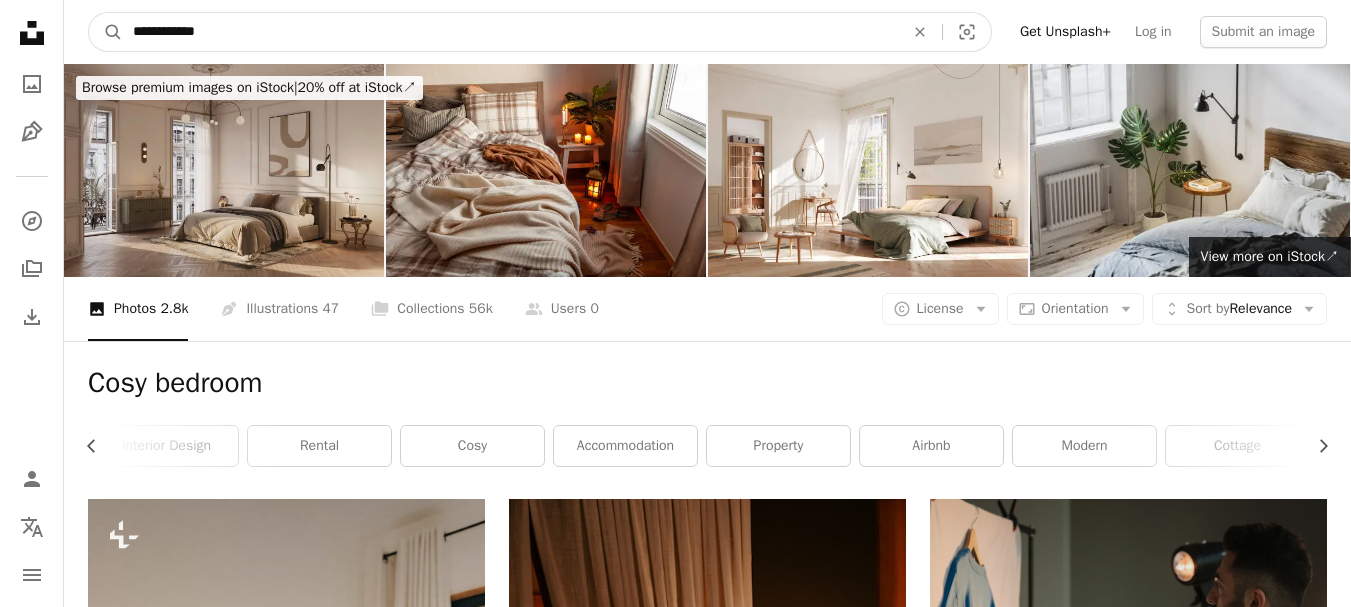 drag, startPoint x: 165, startPoint y: 35, endPoint x: 0, endPoint y: 36, distance: 165.00304 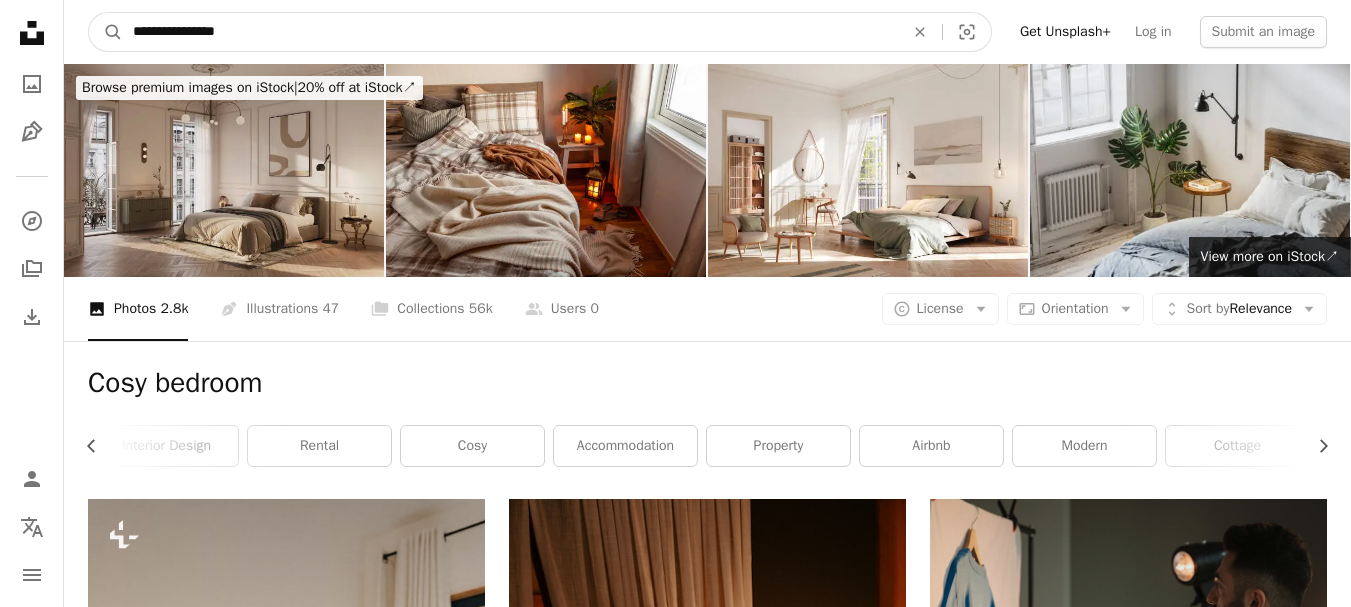 type on "**********" 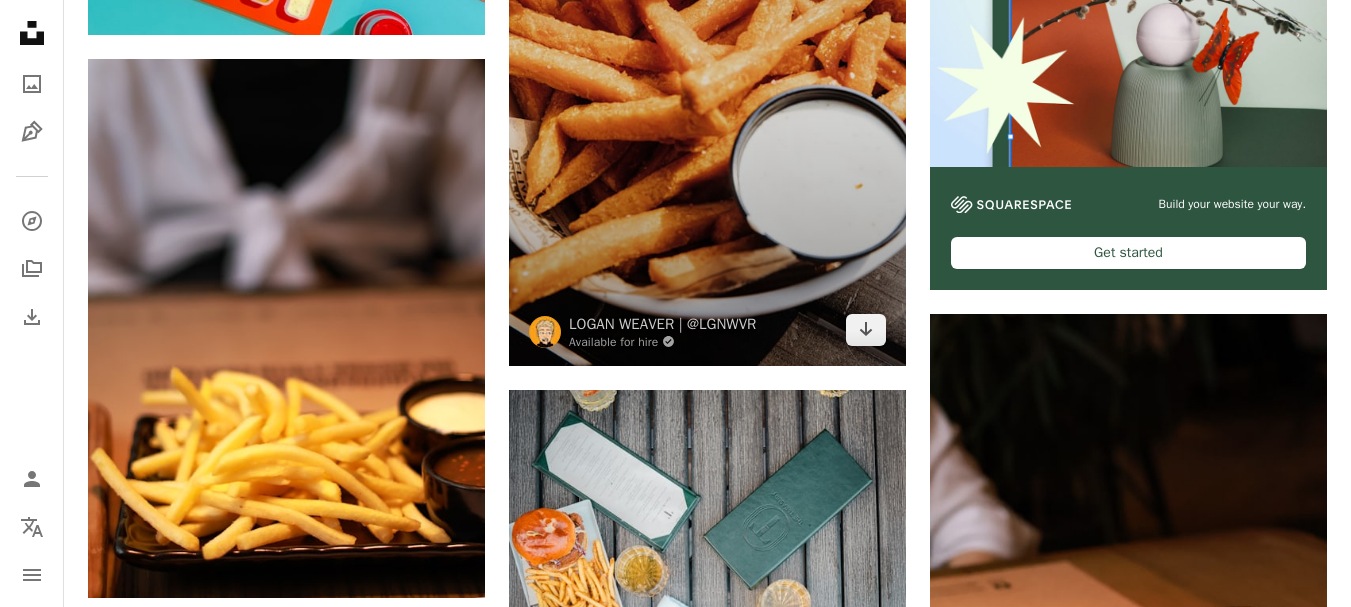 scroll, scrollTop: 700, scrollLeft: 0, axis: vertical 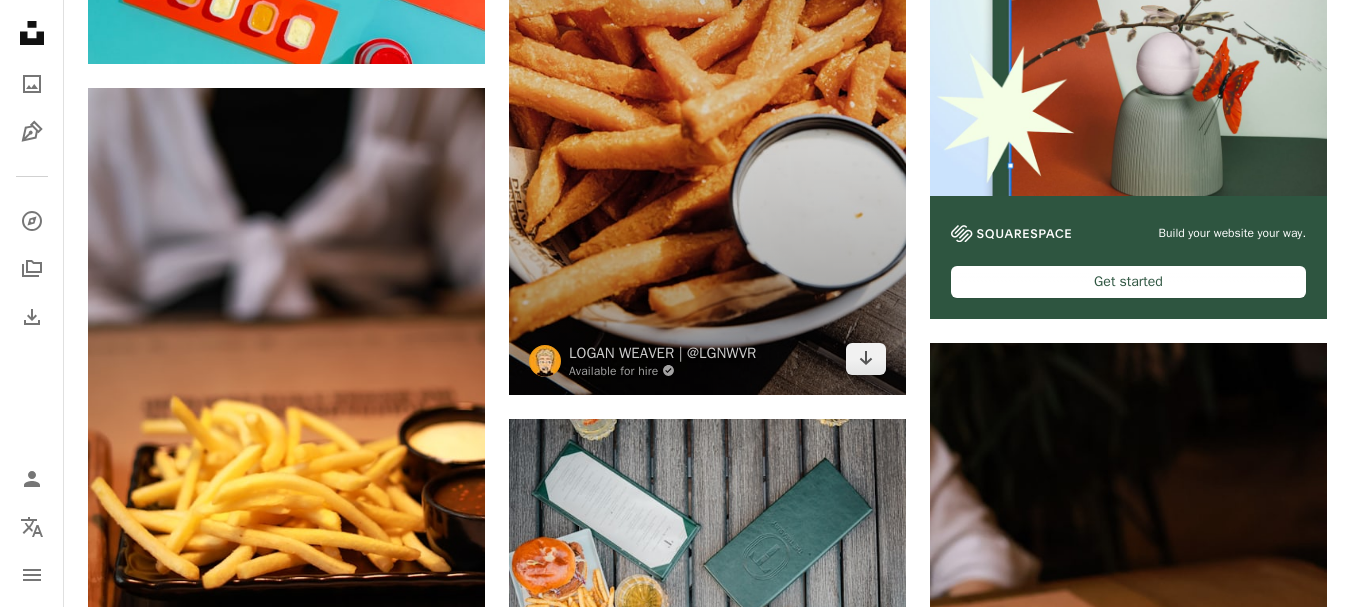 click at bounding box center (707, 97) 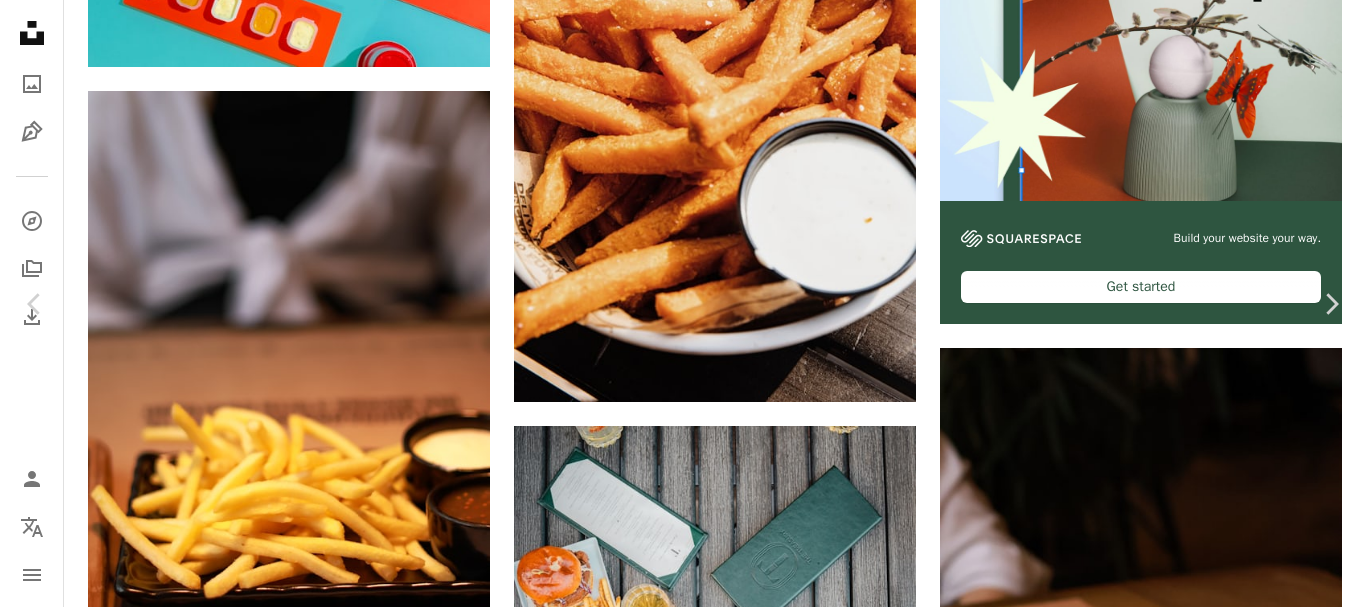 click on "Download free" at bounding box center (1167, 4276) 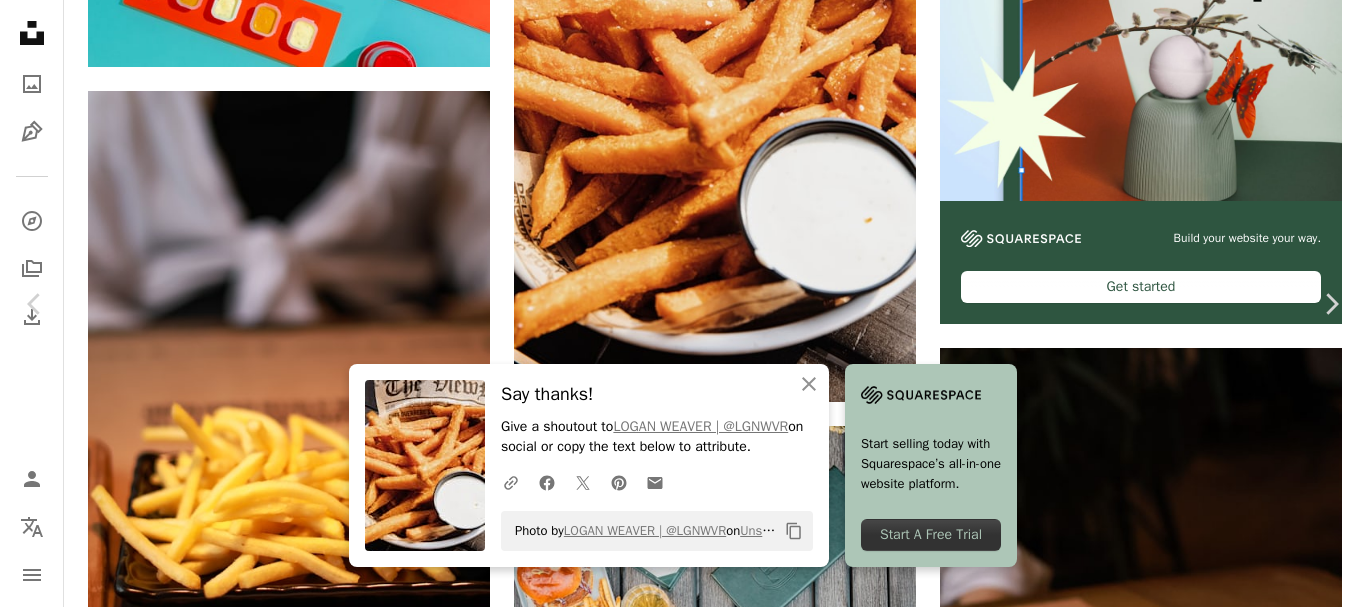 click on "An X shape" at bounding box center (20, 20) 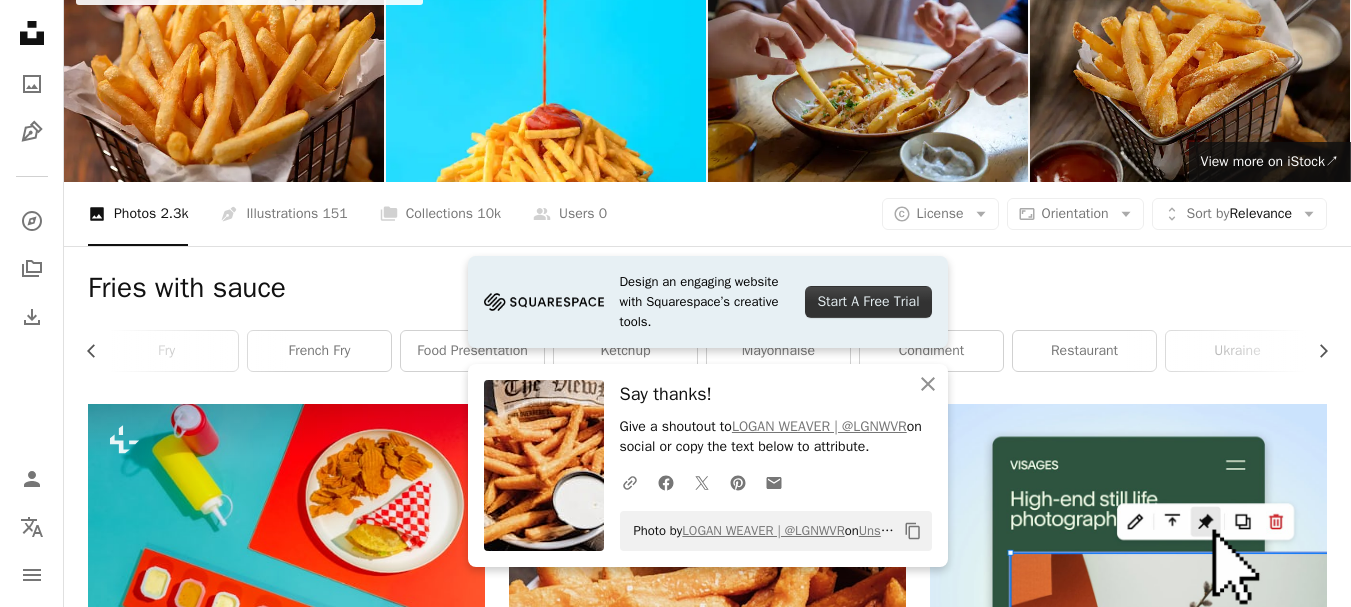 scroll, scrollTop: 0, scrollLeft: 0, axis: both 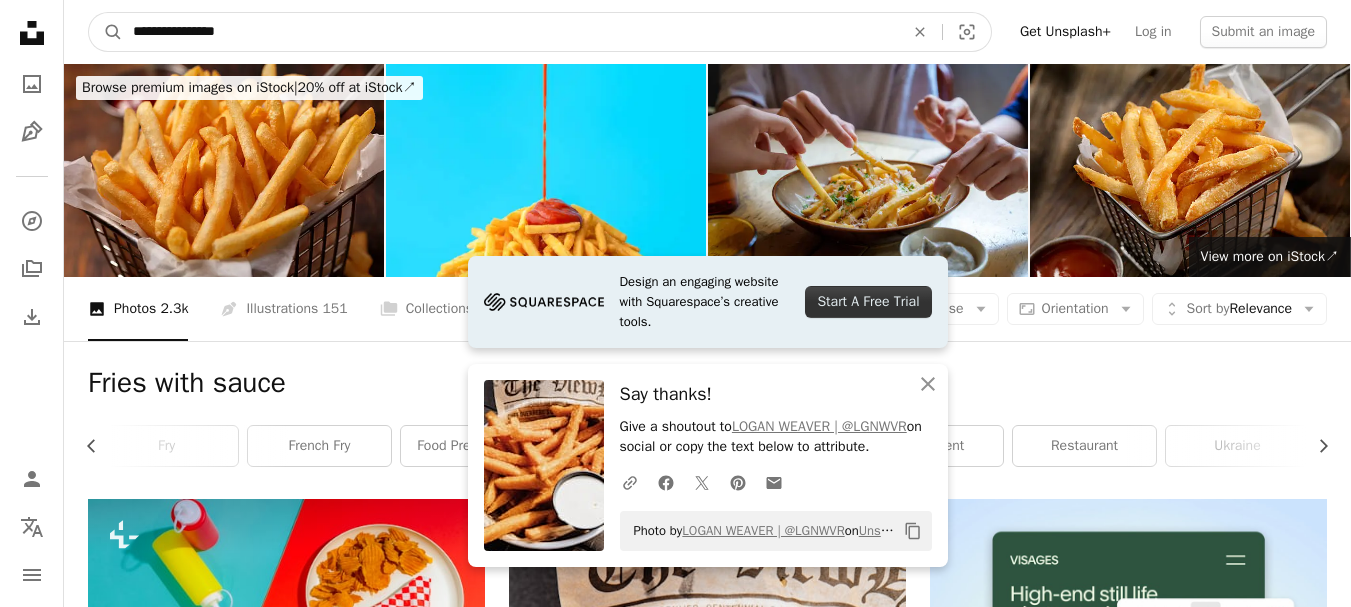 drag, startPoint x: 239, startPoint y: 25, endPoint x: 0, endPoint y: 21, distance: 239.03348 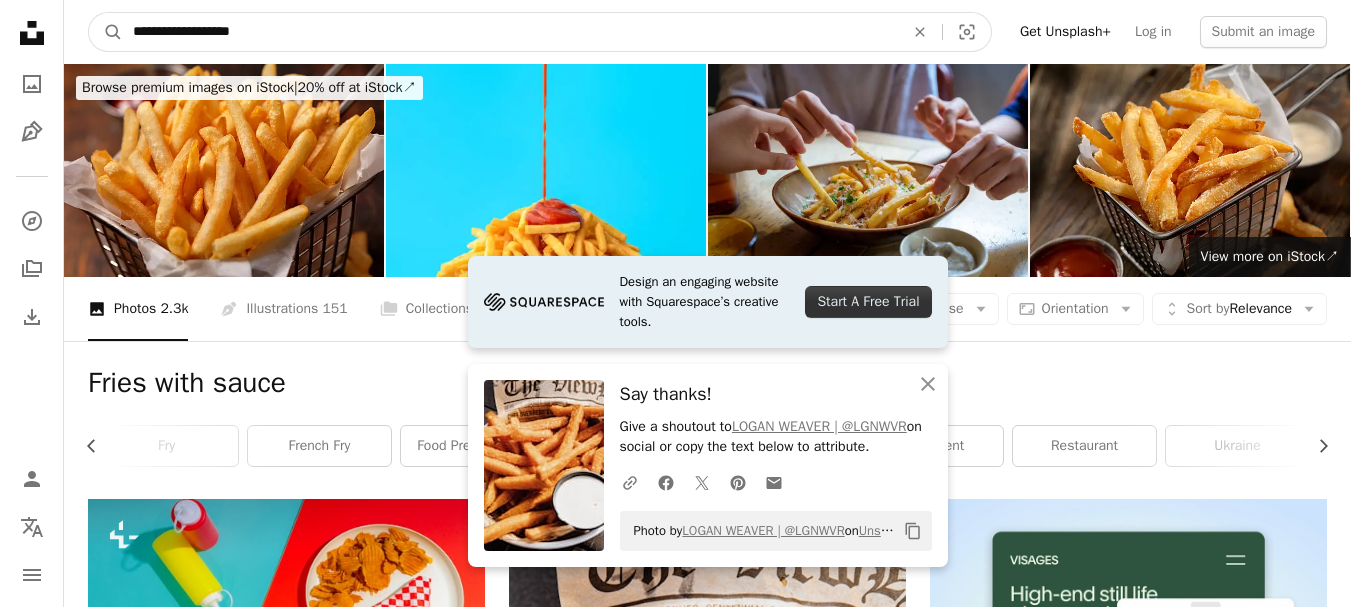 type on "**********" 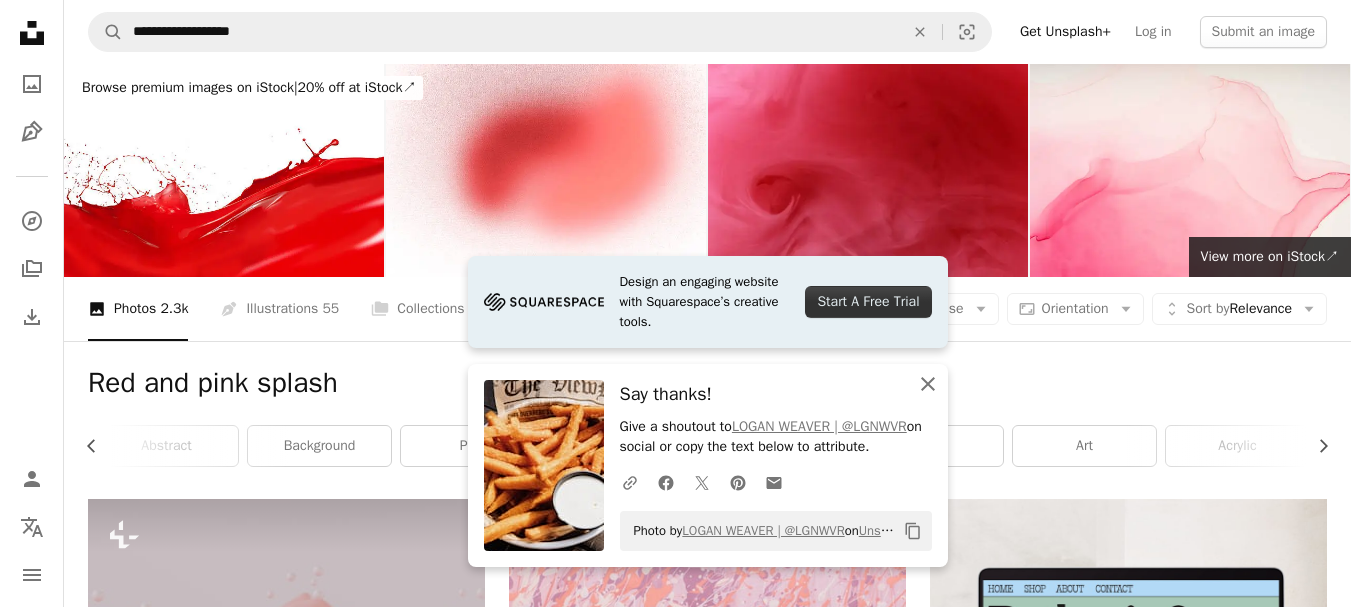 click on "An X shape" 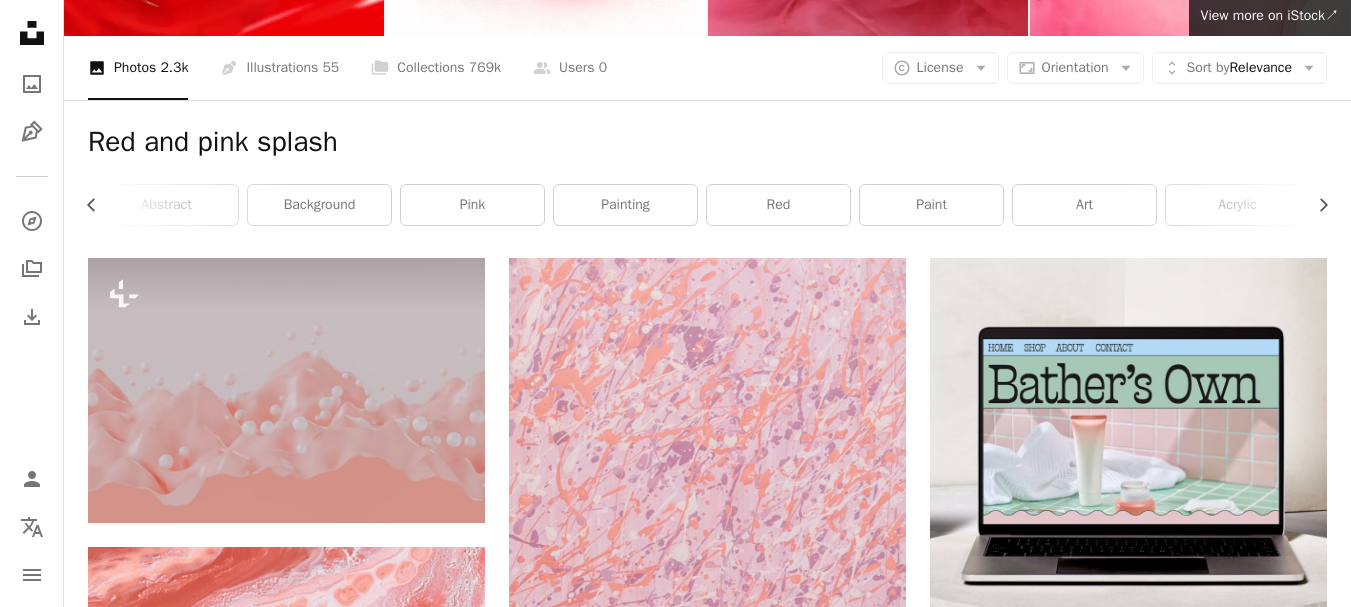 scroll, scrollTop: 0, scrollLeft: 0, axis: both 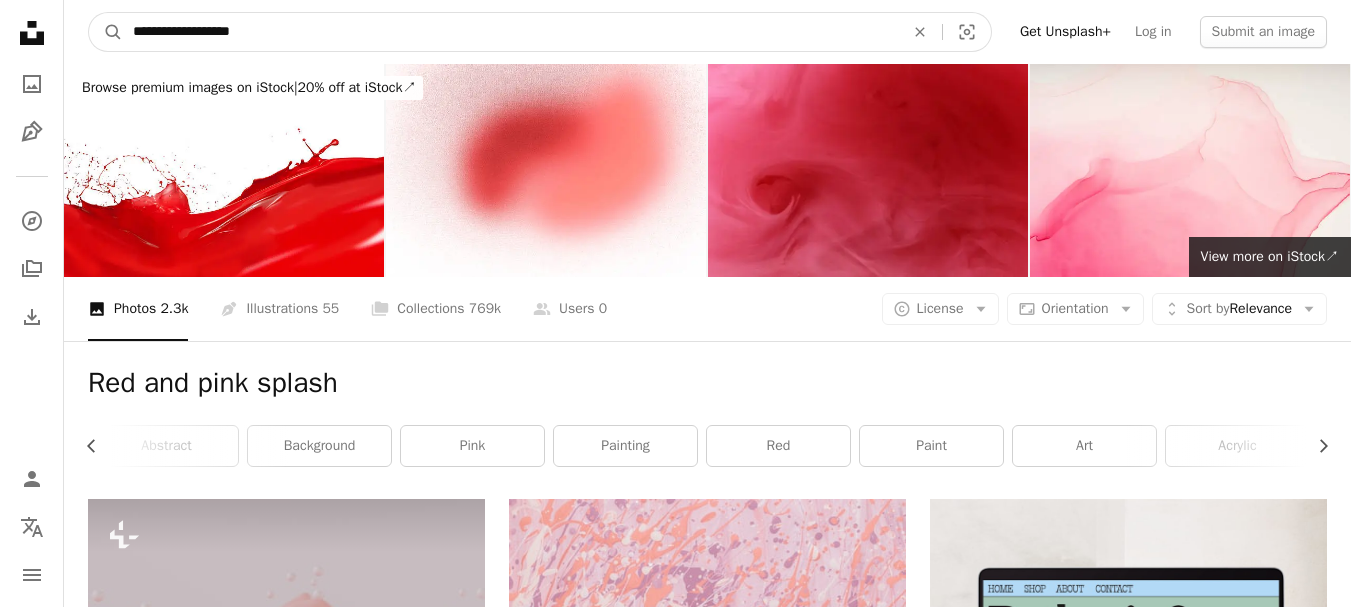 drag, startPoint x: 282, startPoint y: 28, endPoint x: 213, endPoint y: 36, distance: 69.46222 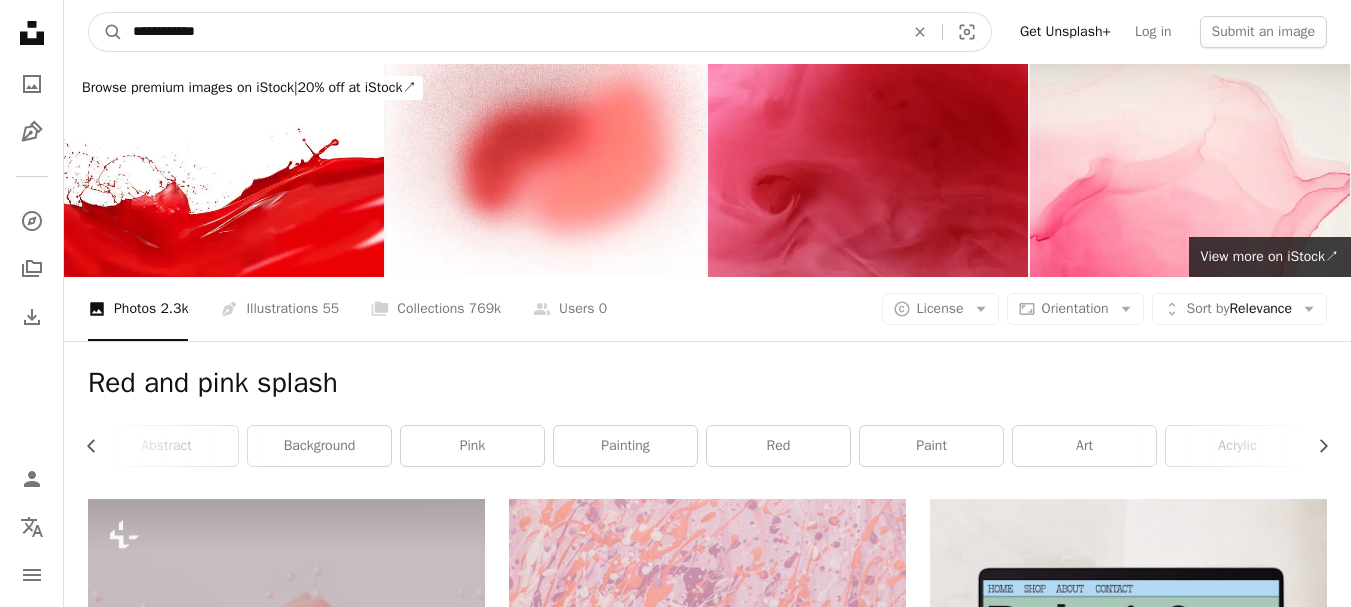 type on "**********" 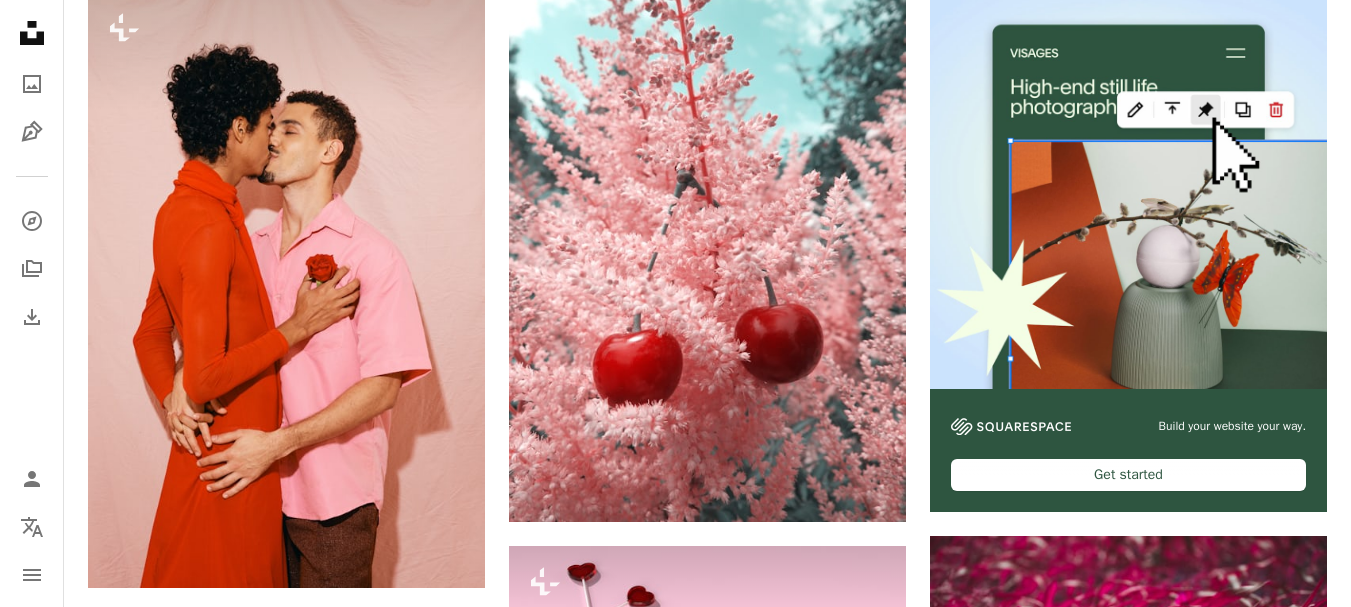 scroll, scrollTop: 0, scrollLeft: 0, axis: both 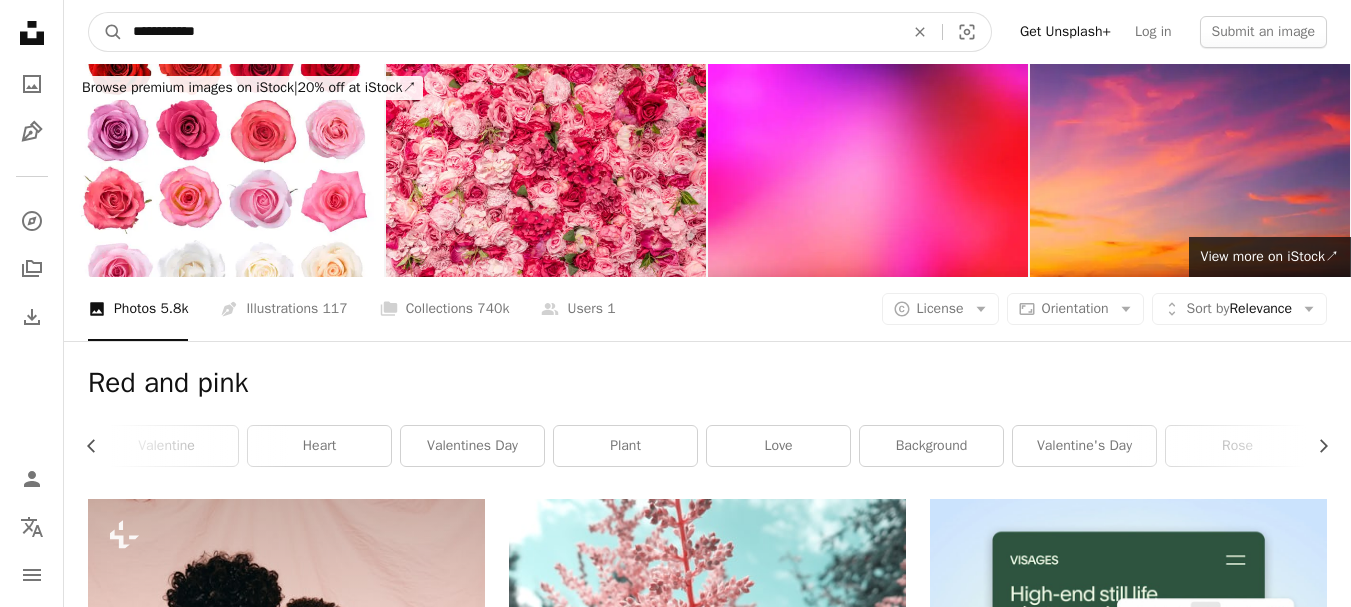 click on "**********" at bounding box center [510, 32] 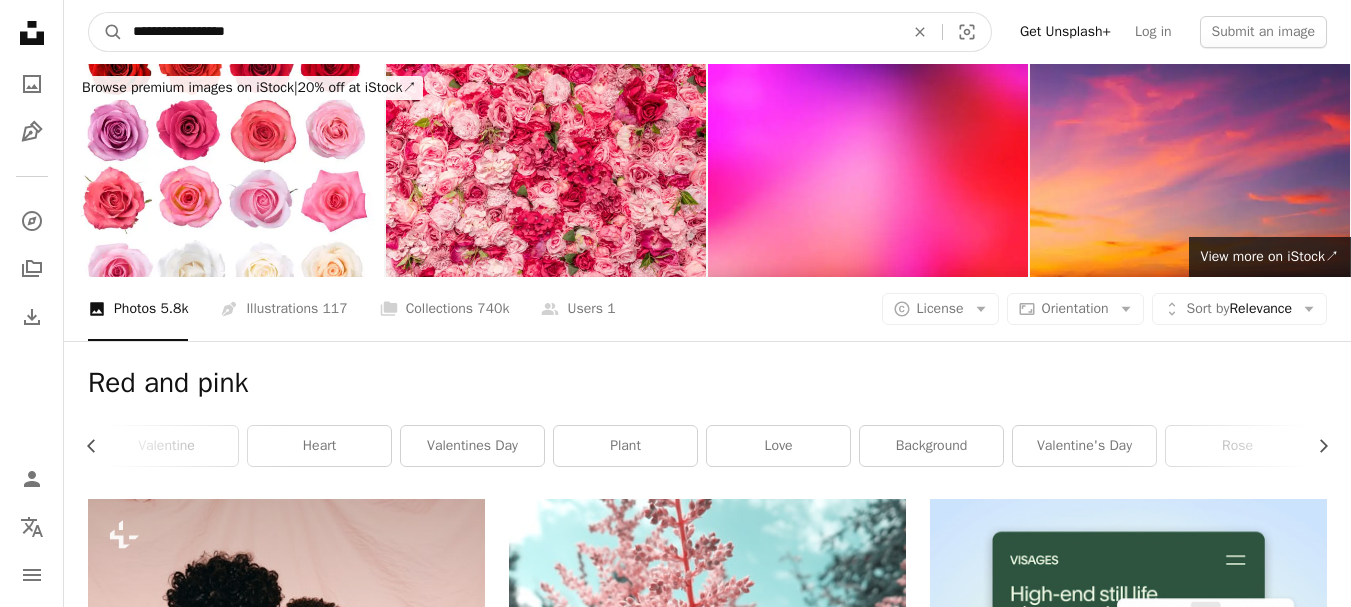 type on "**********" 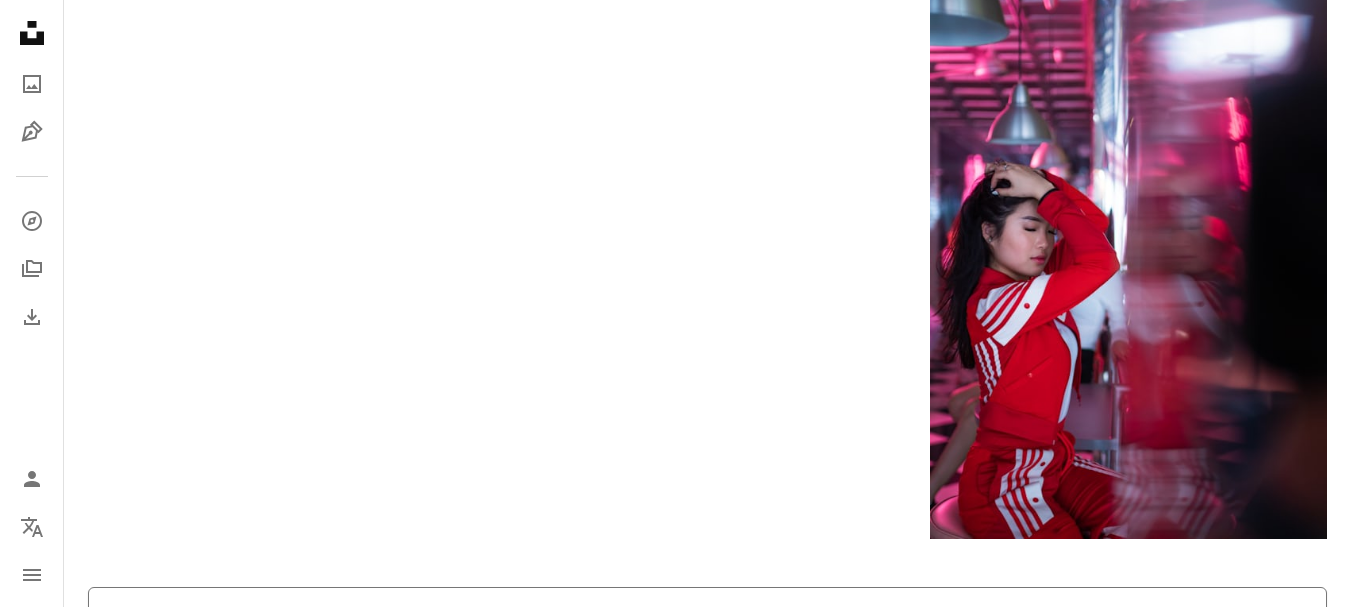 scroll, scrollTop: 4200, scrollLeft: 0, axis: vertical 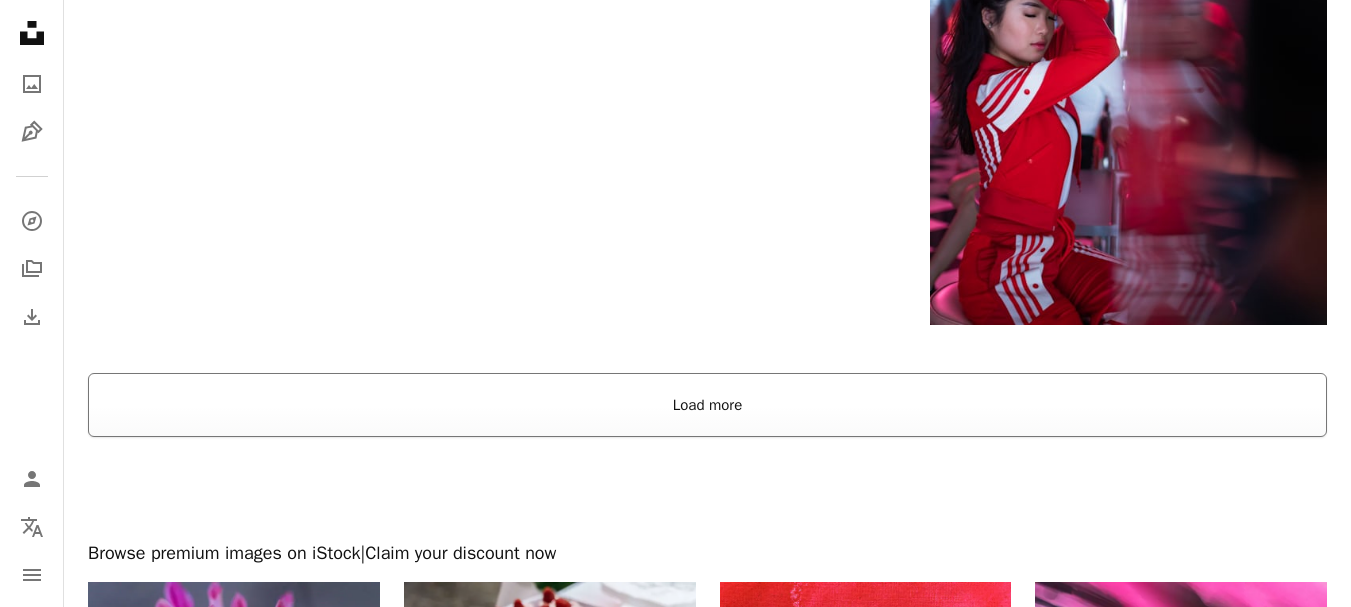 click on "Load more" at bounding box center [707, 405] 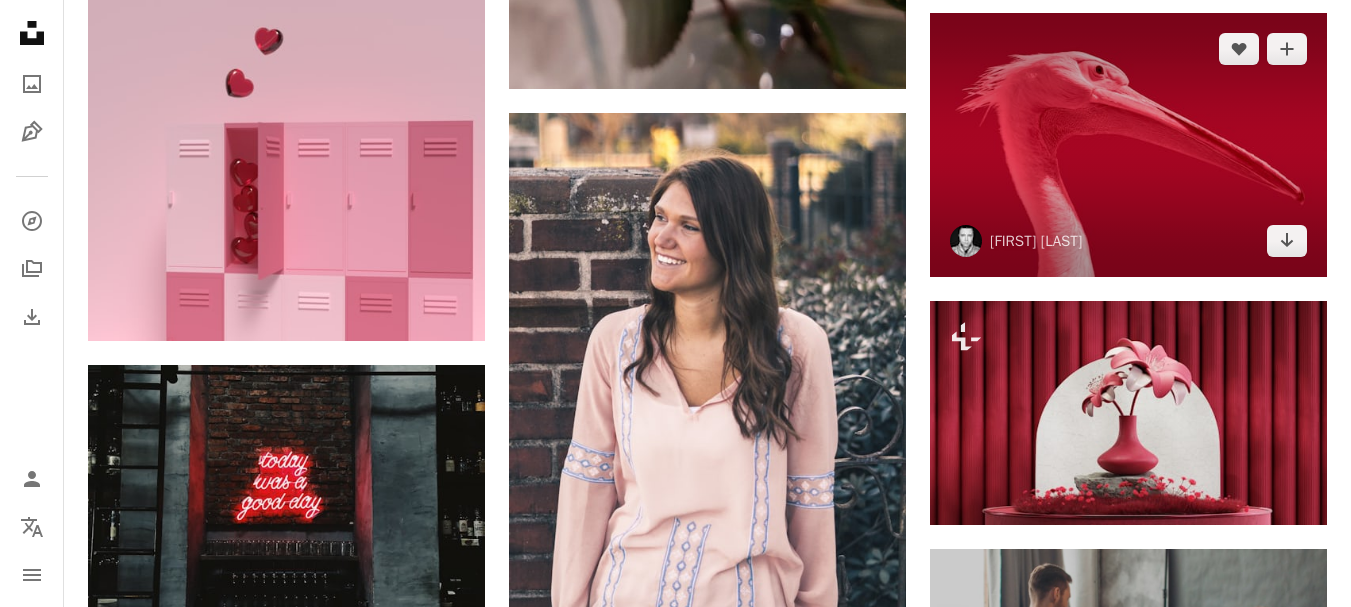 scroll, scrollTop: 7500, scrollLeft: 0, axis: vertical 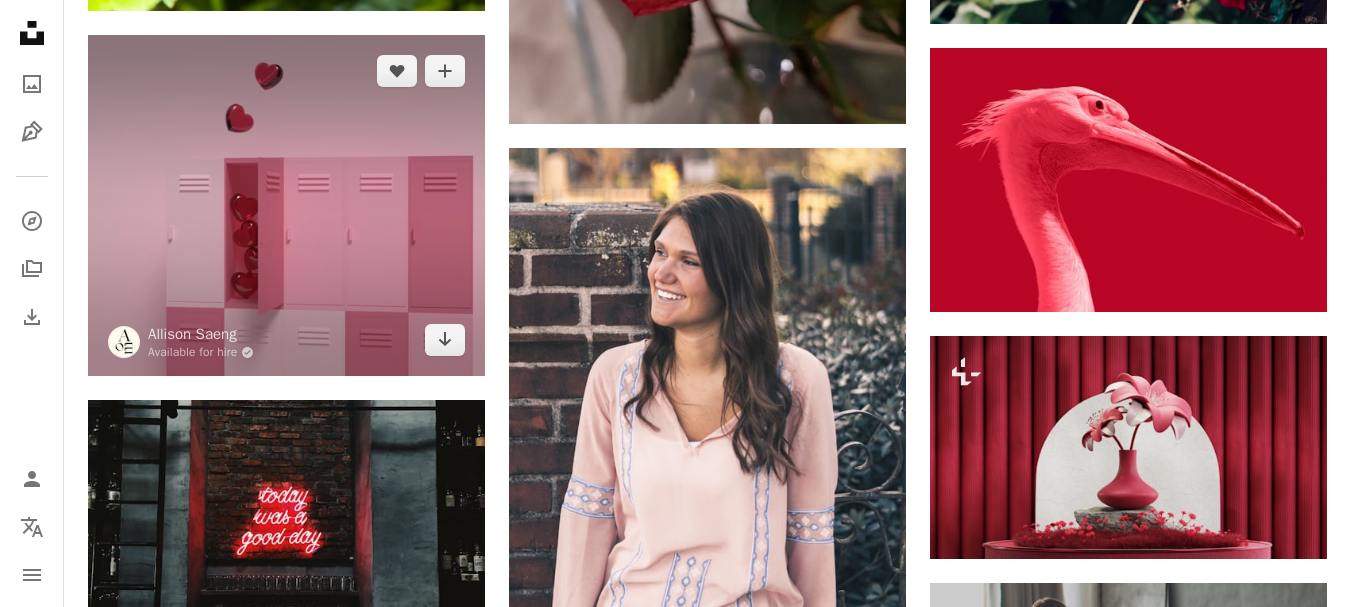 click at bounding box center (286, 205) 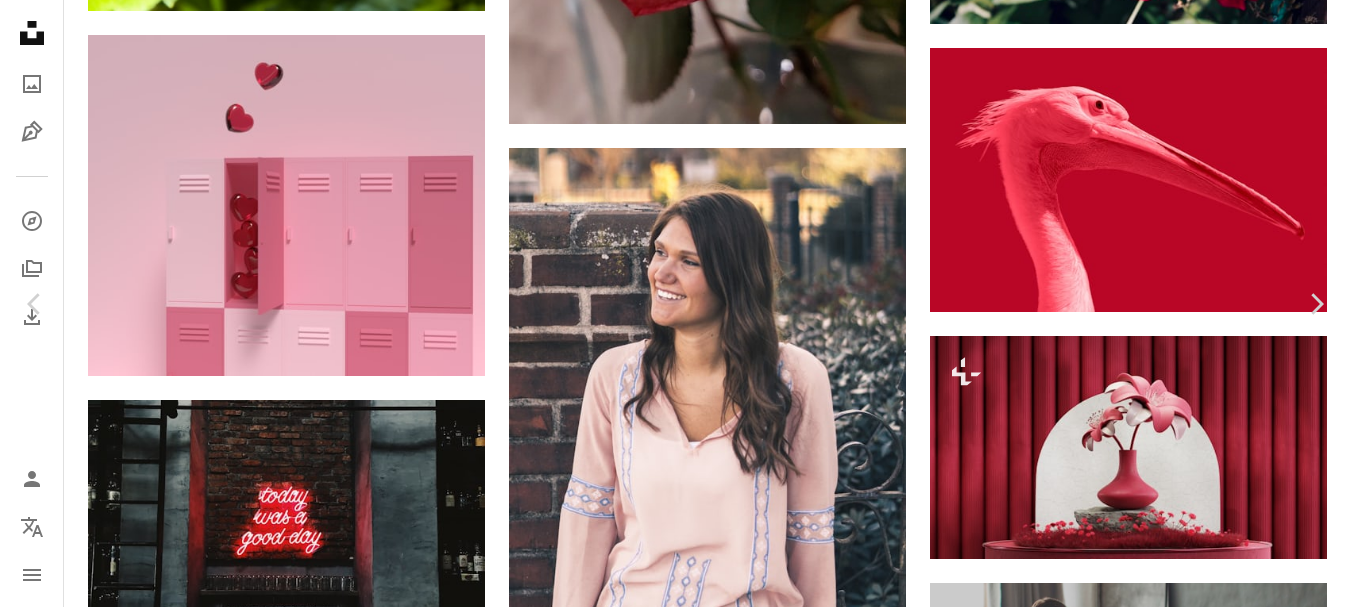 click on "Download free" at bounding box center [1152, 5344] 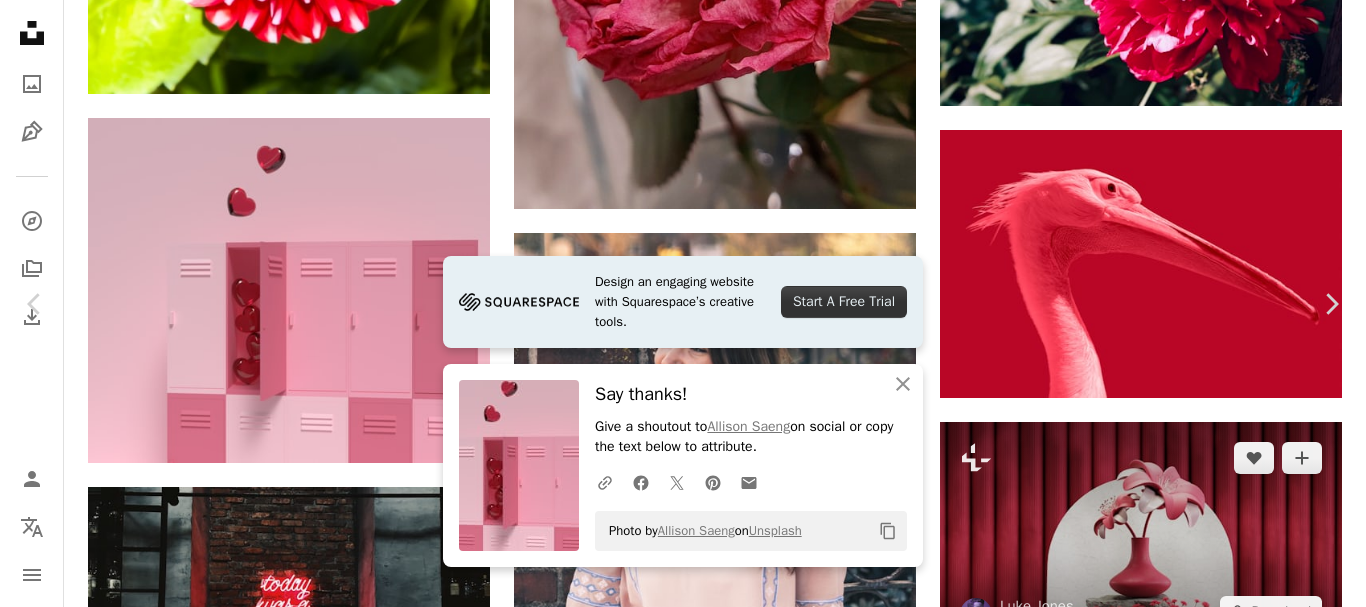 click on "An X shape" at bounding box center (20, 20) 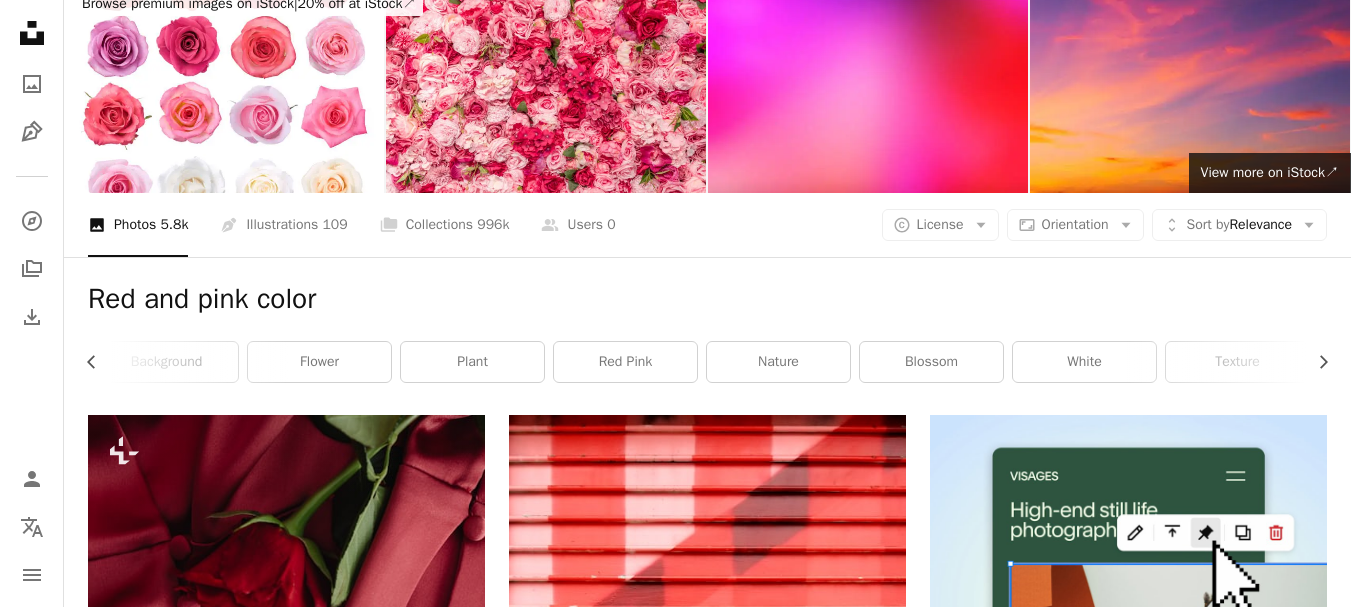 scroll, scrollTop: 0, scrollLeft: 0, axis: both 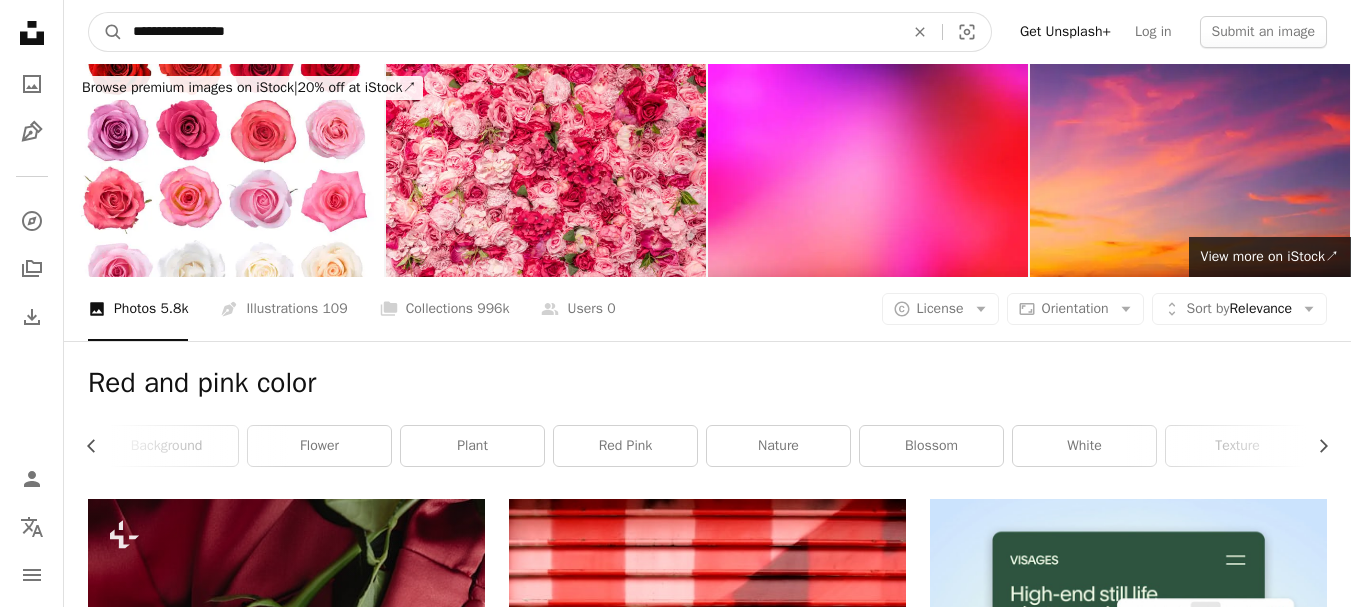 click on "**********" at bounding box center (510, 32) 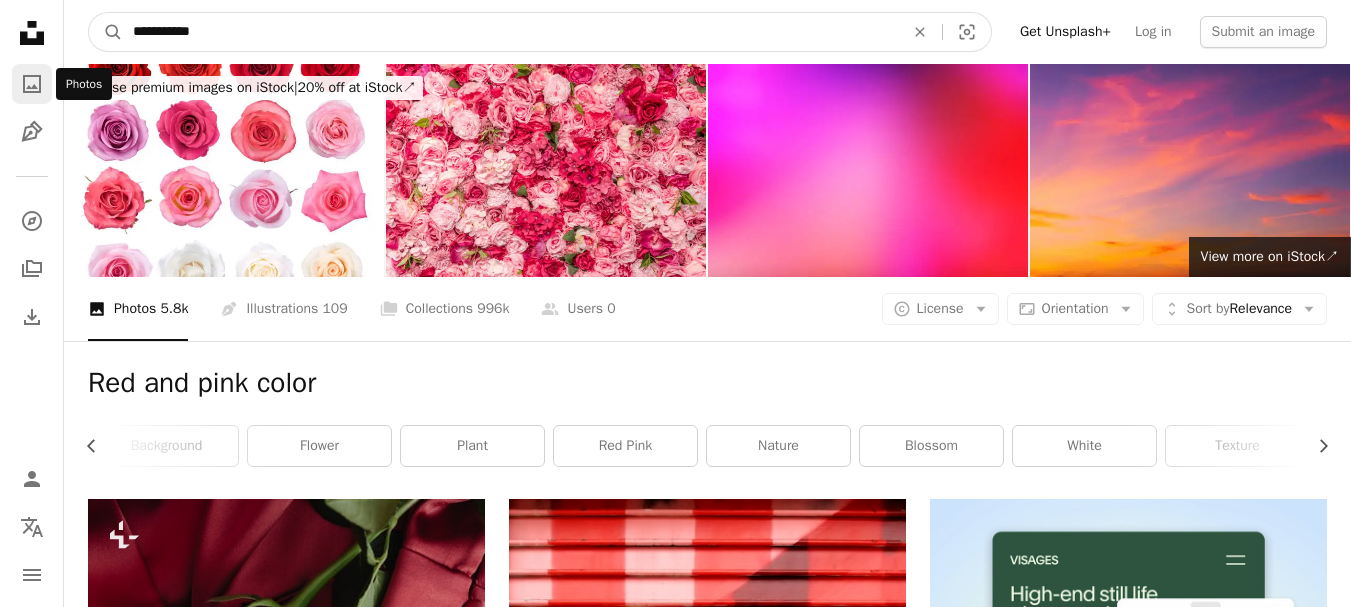 type on "**********" 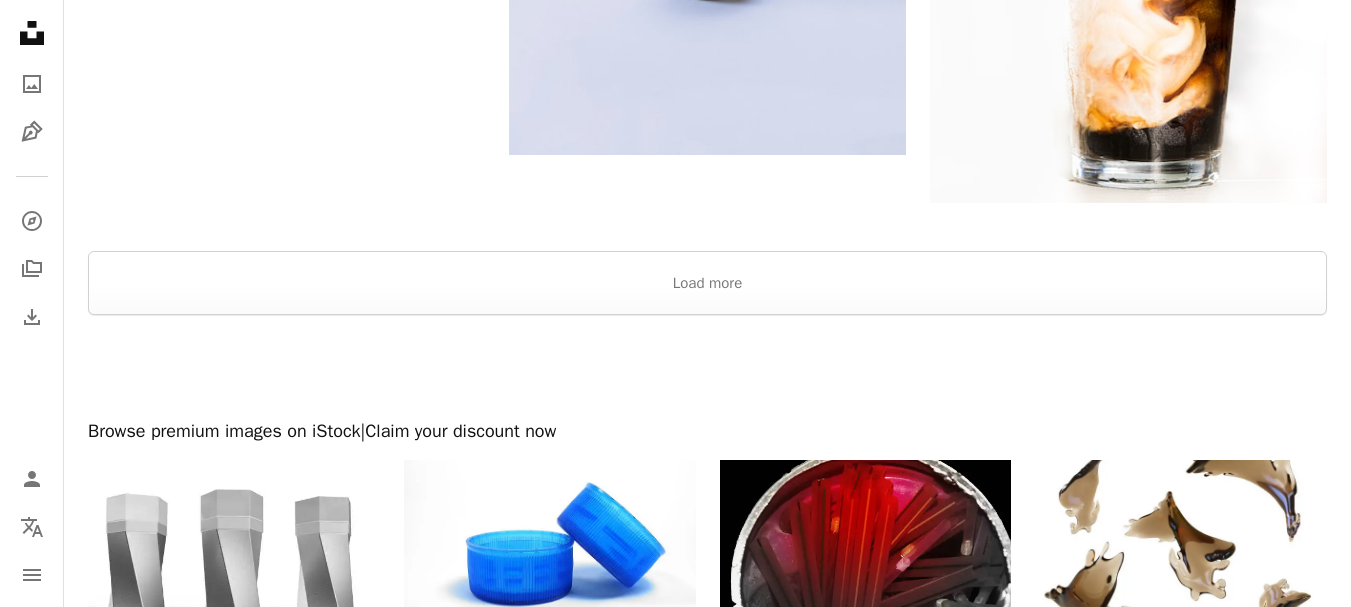 scroll, scrollTop: 3300, scrollLeft: 0, axis: vertical 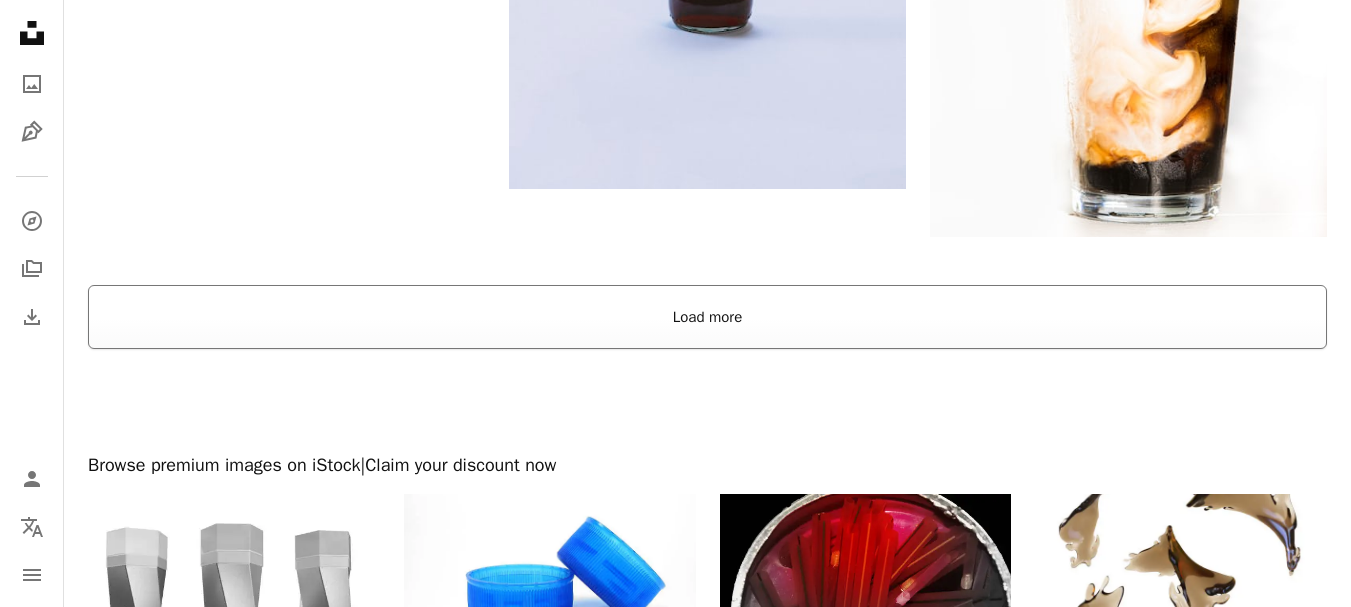 click on "Load more" at bounding box center [707, 317] 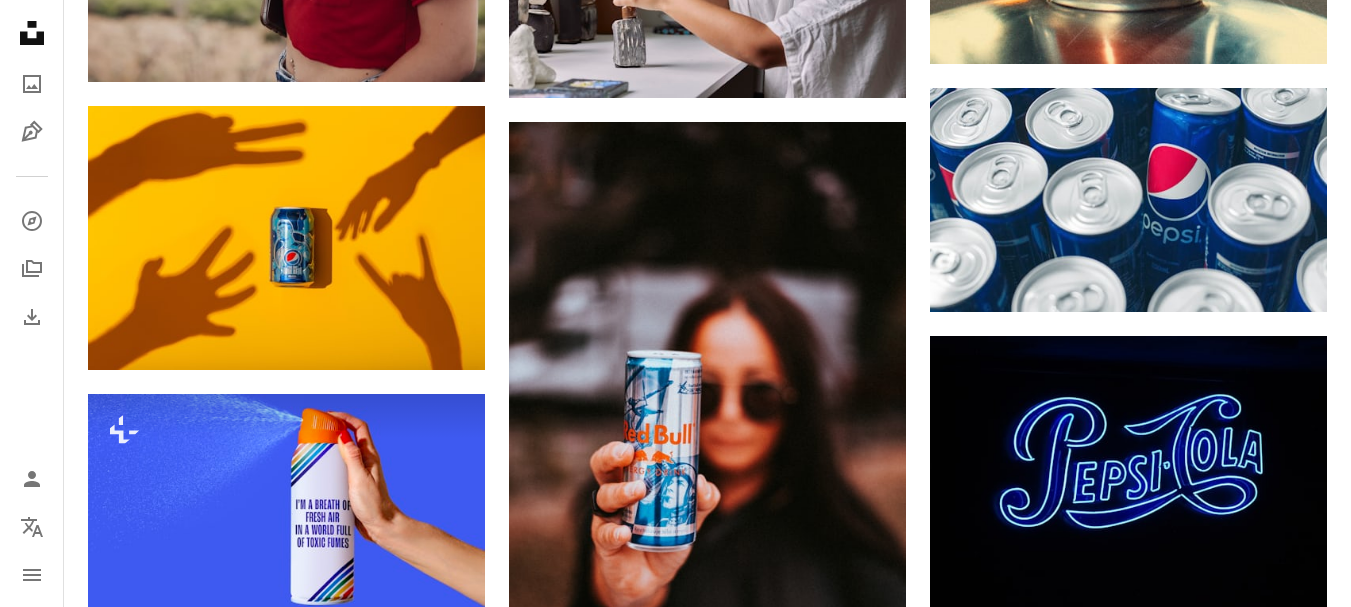 scroll, scrollTop: 0, scrollLeft: 0, axis: both 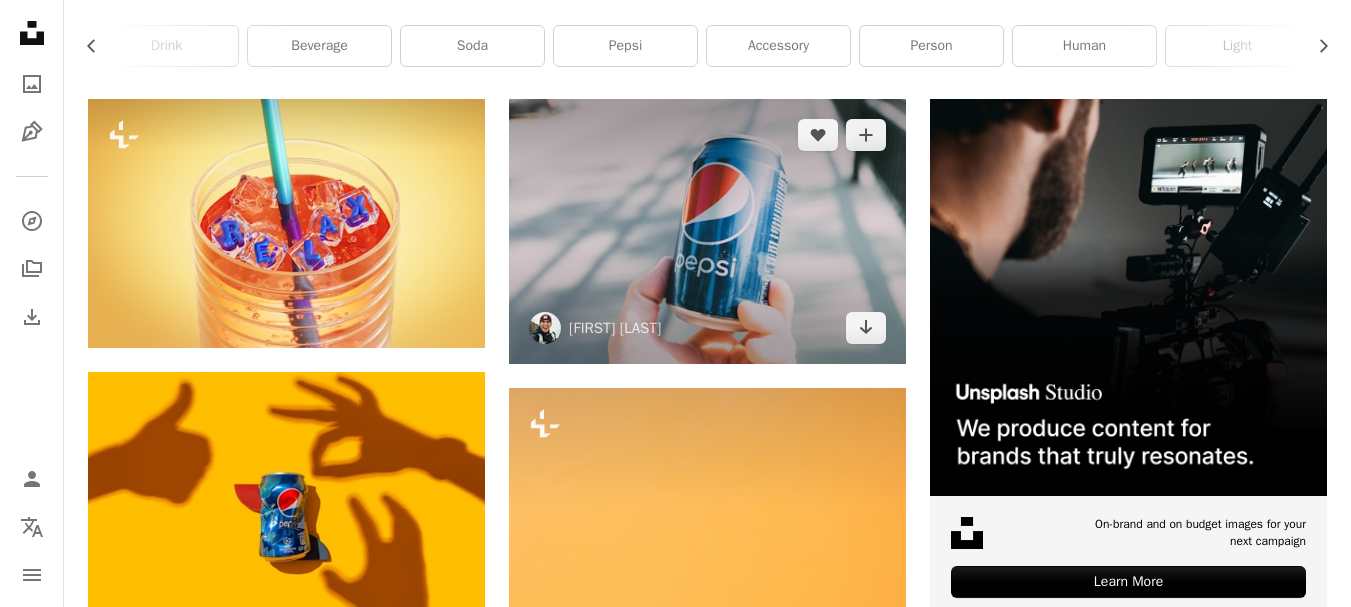 click at bounding box center [707, 231] 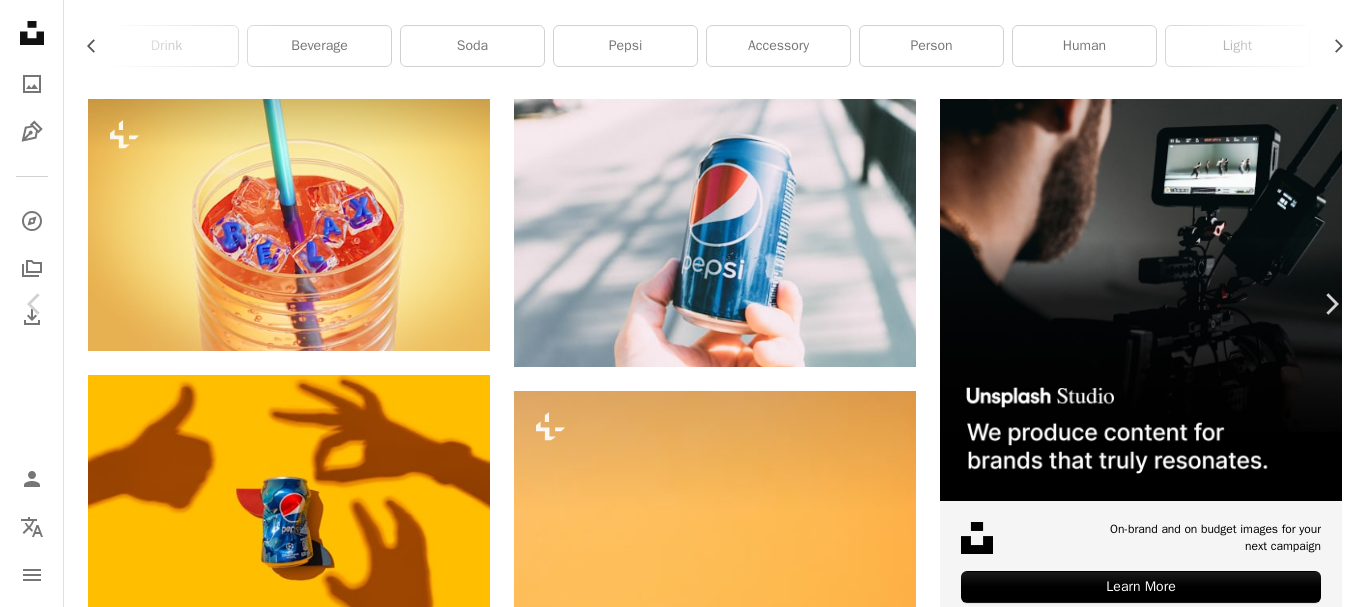 click on "An X shape" at bounding box center (20, 20) 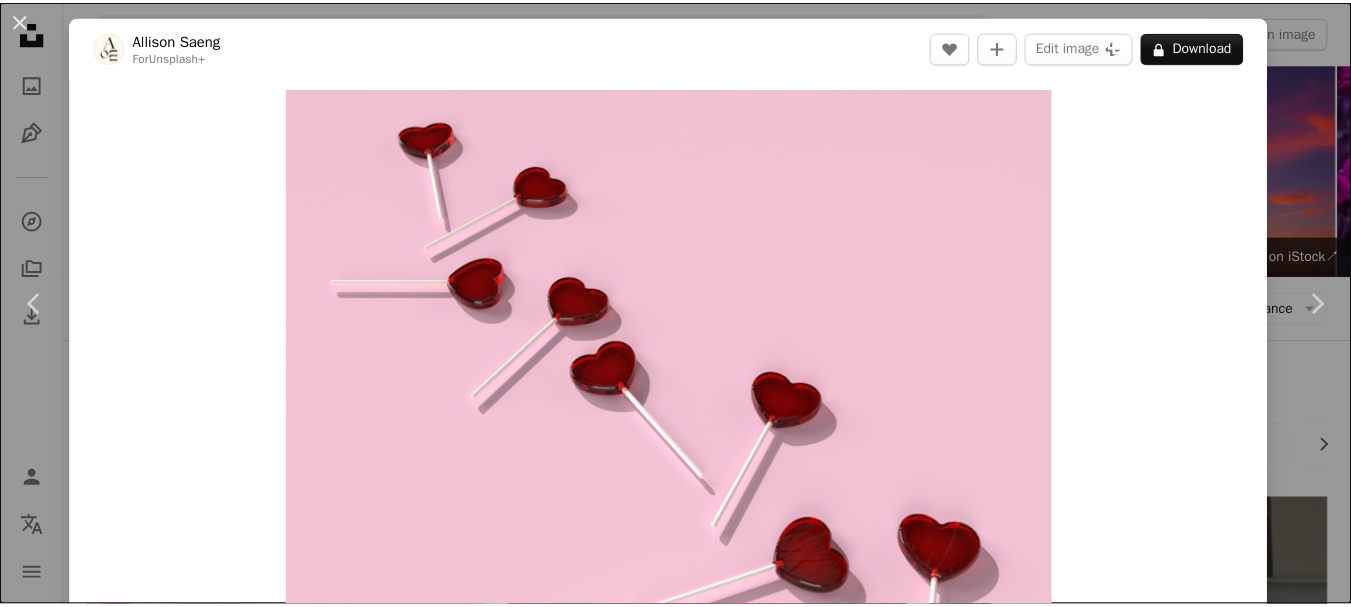 scroll, scrollTop: 3700, scrollLeft: 0, axis: vertical 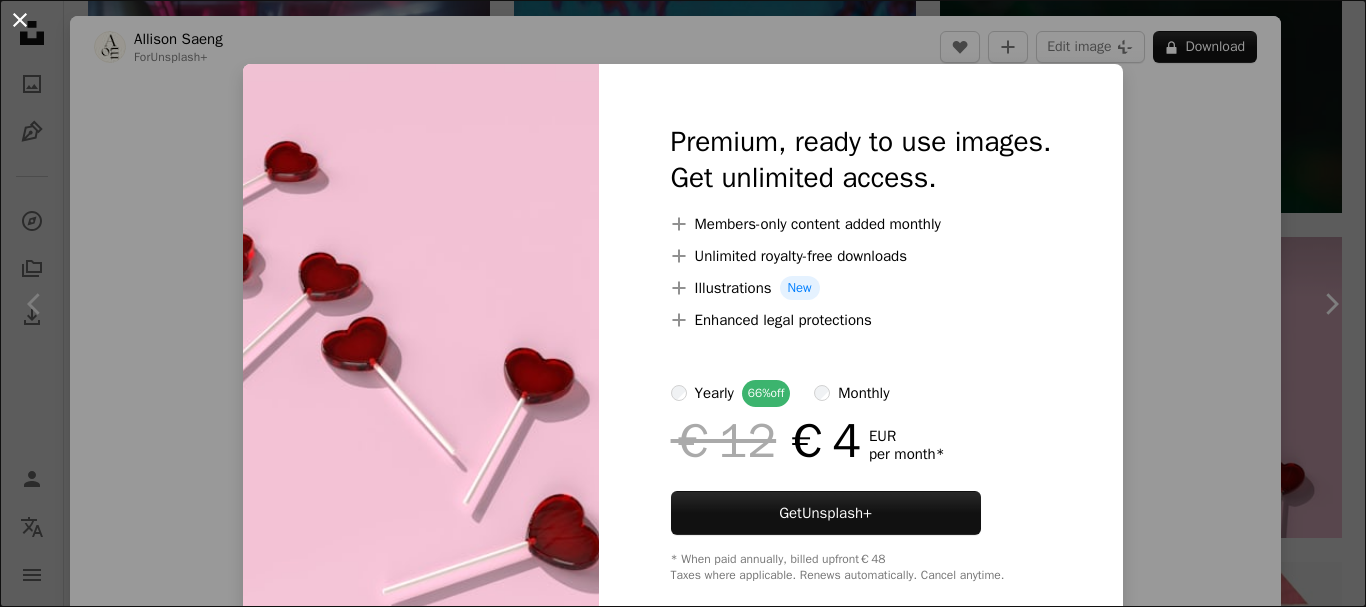 click on "An X shape" at bounding box center [20, 20] 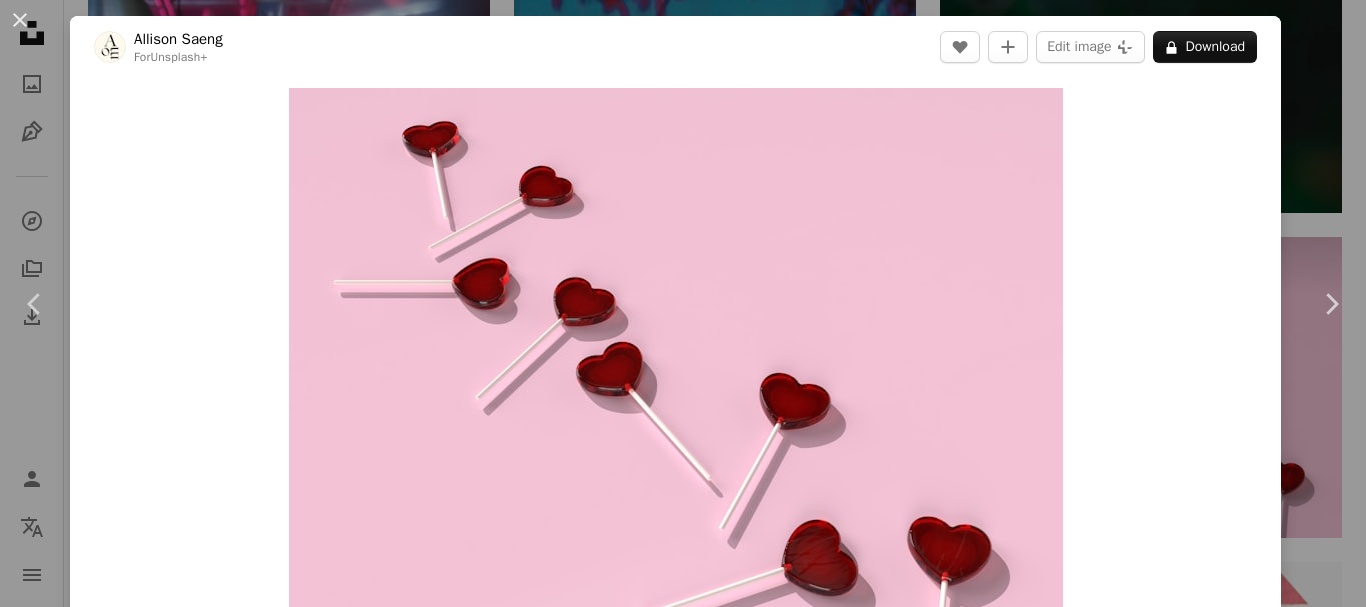 click on "An X shape Chevron left Chevron right Allison Saeng For  Unsplash+ A heart A plus sign Edit image   Plus sign for Unsplash+ A lock   Download Zoom in A forward-right arrow Share More Actions Calendar outlined Published on  December 20, 2022 Safety Licensed under the  Unsplash+ License wallpaper background aesthetic love pink red heart valentine 3d render Creative Images digital image valentines day wallpapers render backgrounds lollipop aesthetic love promo heart symbol Creative Commons images From this series Chevron right Plus sign for Unsplash+ Plus sign for Unsplash+ Plus sign for Unsplash+ Plus sign for Unsplash+ Plus sign for Unsplash+ Plus sign for Unsplash+ Plus sign for Unsplash+ Plus sign for Unsplash+ Plus sign for Unsplash+ Plus sign for Unsplash+ Related images Plus sign for Unsplash+ A heart A plus sign Tasha Marie For  Unsplash+ A lock   Download Plus sign for Unsplash+ A heart A plus sign Rodion Kutsaiev For  Unsplash+ A lock   Download Plus sign for Unsplash+ A heart A plus sign Getty Images" at bounding box center (683, 303) 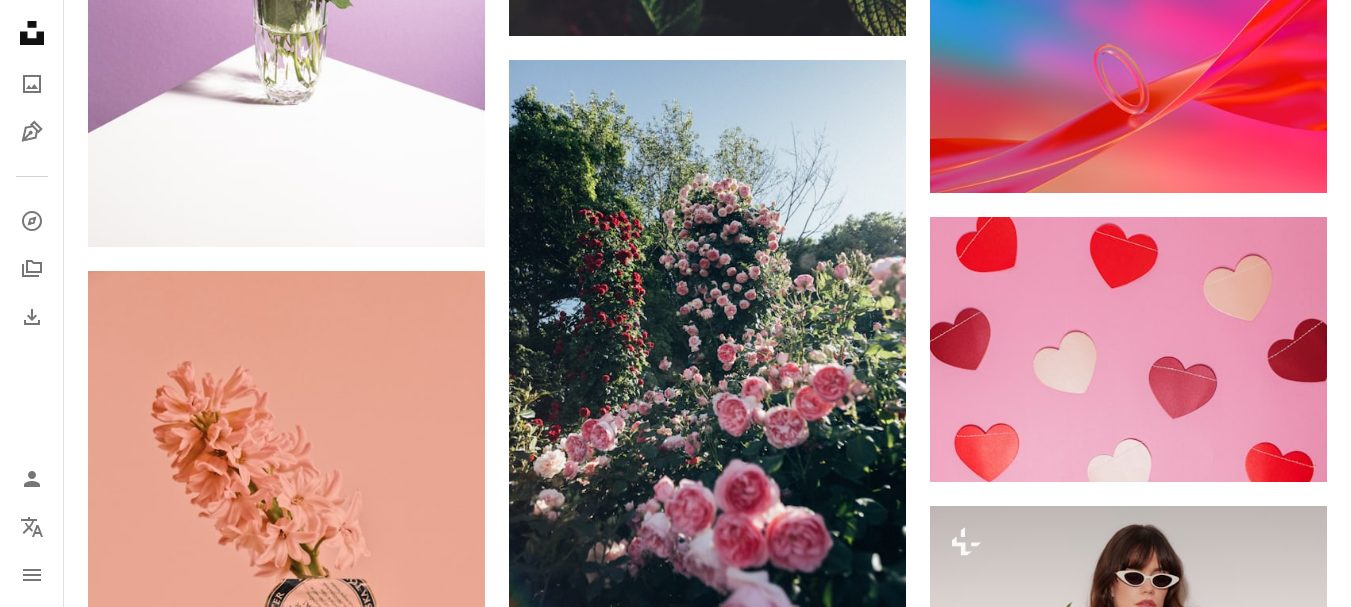scroll, scrollTop: 9900, scrollLeft: 0, axis: vertical 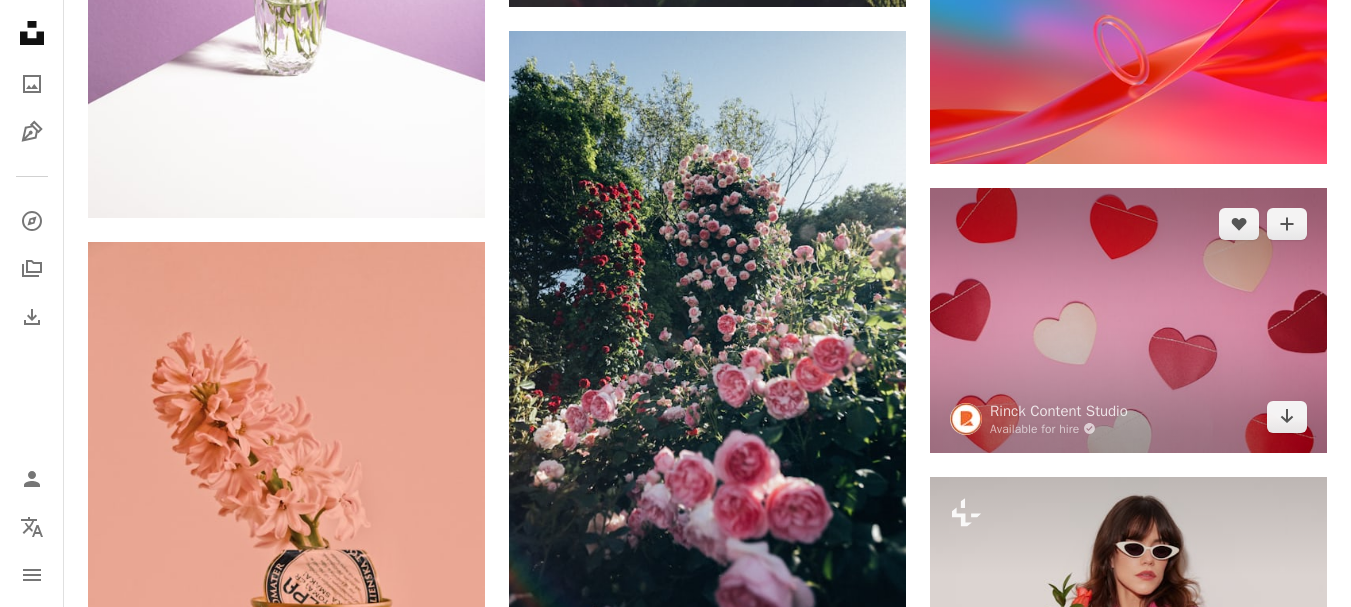 click at bounding box center [1128, 320] 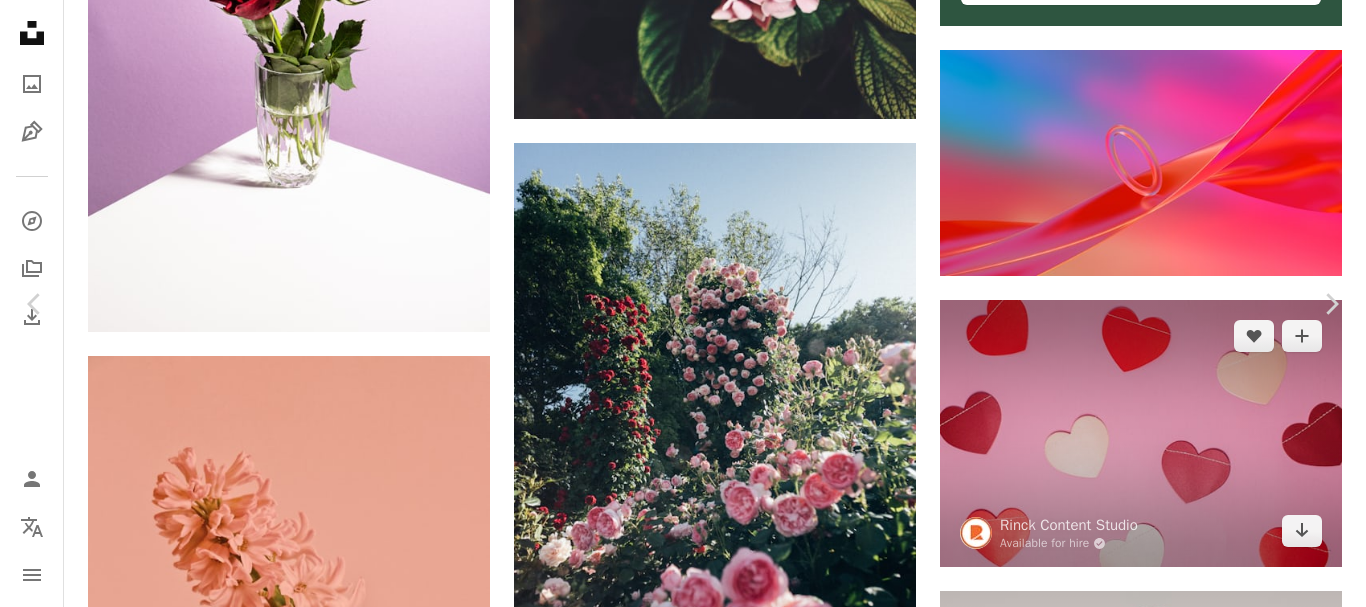 click on "An X shape" at bounding box center (20, 20) 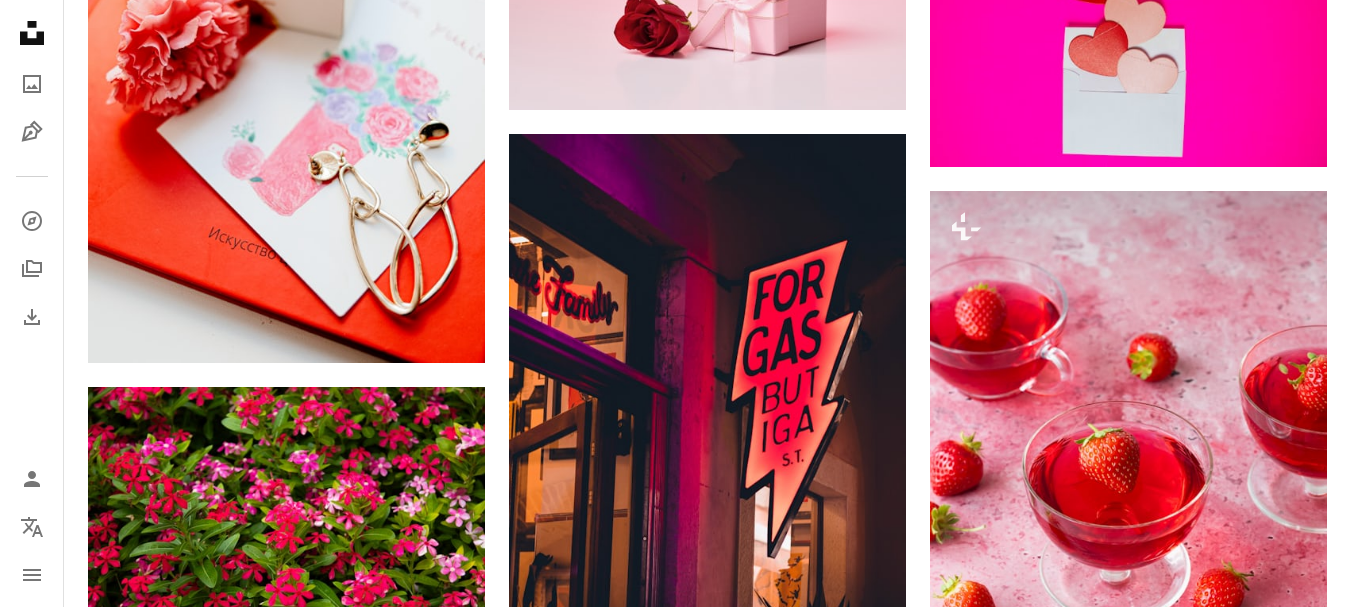 scroll, scrollTop: 11100, scrollLeft: 0, axis: vertical 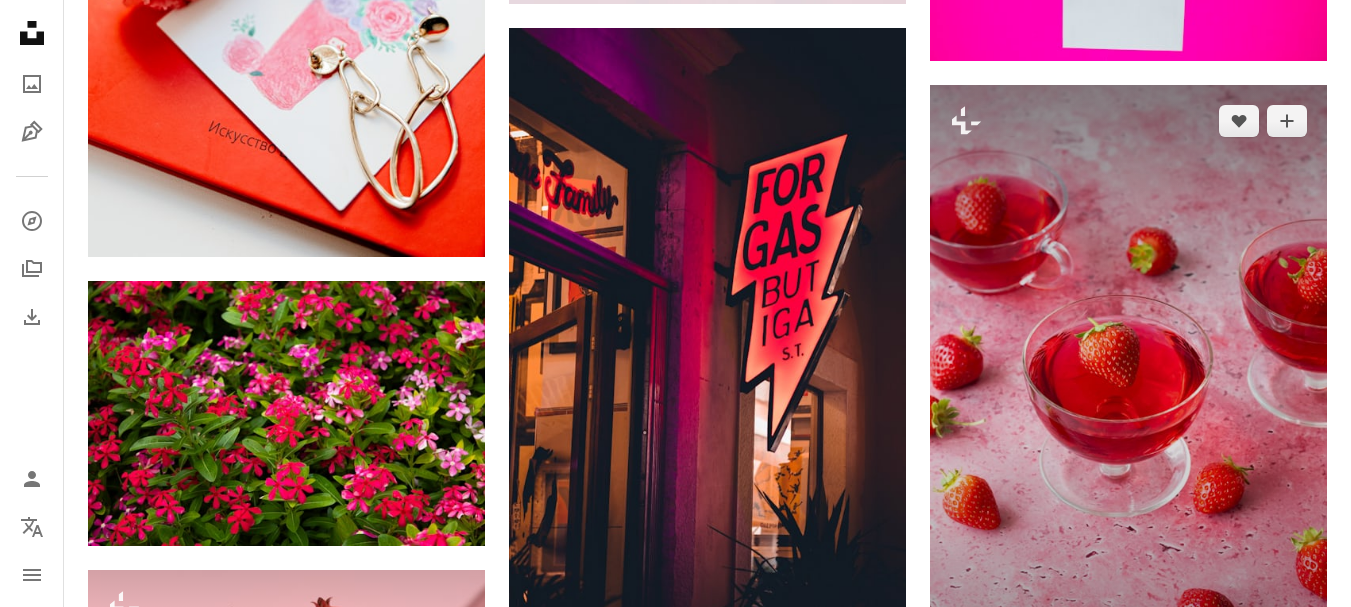 click at bounding box center (1128, 383) 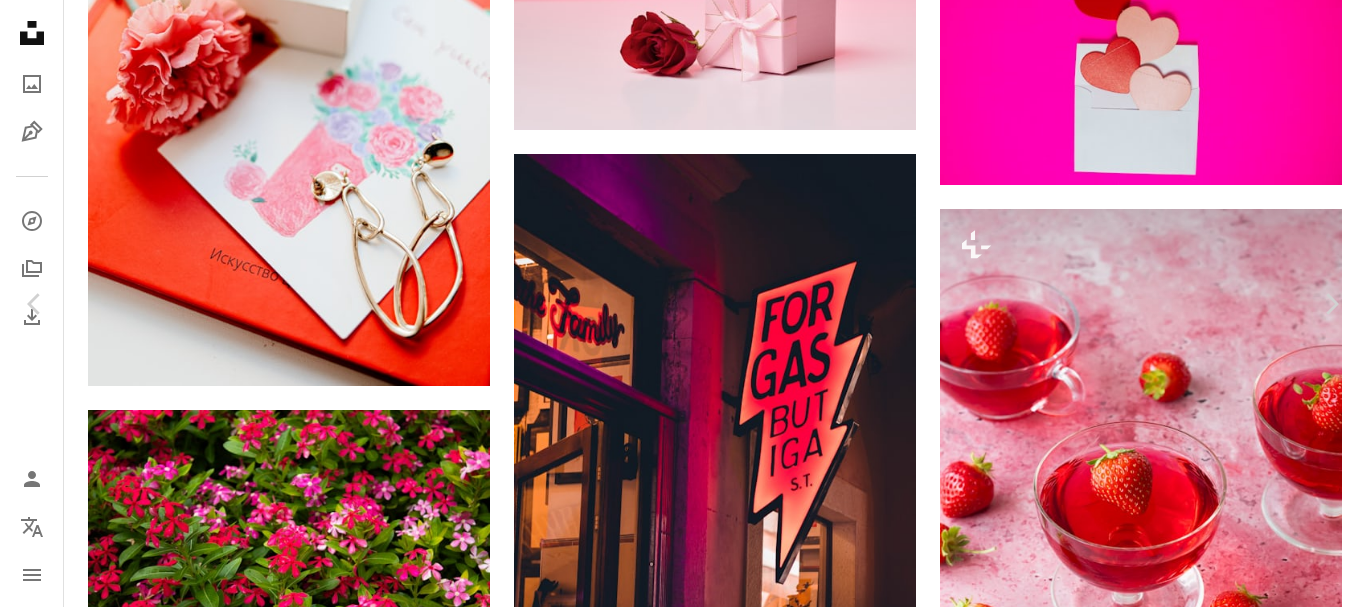 click on "An X shape Chevron left Chevron right Monika Grabkowska For  Unsplash+ A heart A plus sign Edit image   Plus sign for Unsplash+ A lock   Download Zoom in A forward-right arrow Share More Actions Fruit jelly with strawberries Calendar outlined Published on  August 17, 2023 Camera NIKON CORPORATION, NIKON Z 7 Safety Licensed under the  Unsplash+ License summer pink fruit red strawberry dessert pink background food photography food and drink jelly monochromatic straberry food styling food photo jello coloured background Creative Commons images From this series Chevron right Plus sign for Unsplash+ Plus sign for Unsplash+ Plus sign for Unsplash+ Plus sign for Unsplash+ Plus sign for Unsplash+ Plus sign for Unsplash+ Plus sign for Unsplash+ Plus sign for Unsplash+ Plus sign for Unsplash+ Related images Plus sign for Unsplash+ A heart A plus sign Monika Grabkowska For  Unsplash+ A lock   Download Plus sign for Unsplash+ A heart A plus sign Monika Grabkowska For  Unsplash+ A lock   Download Plus sign for Unsplash+" at bounding box center [683, 5377] 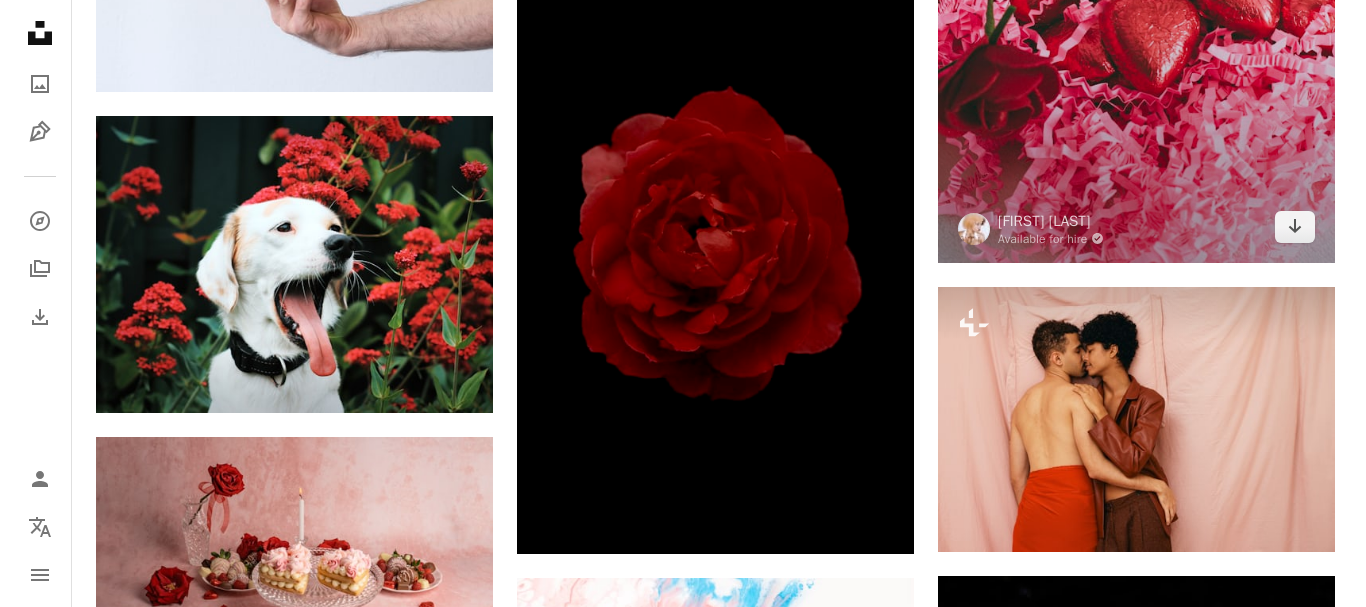 scroll, scrollTop: 23200, scrollLeft: 0, axis: vertical 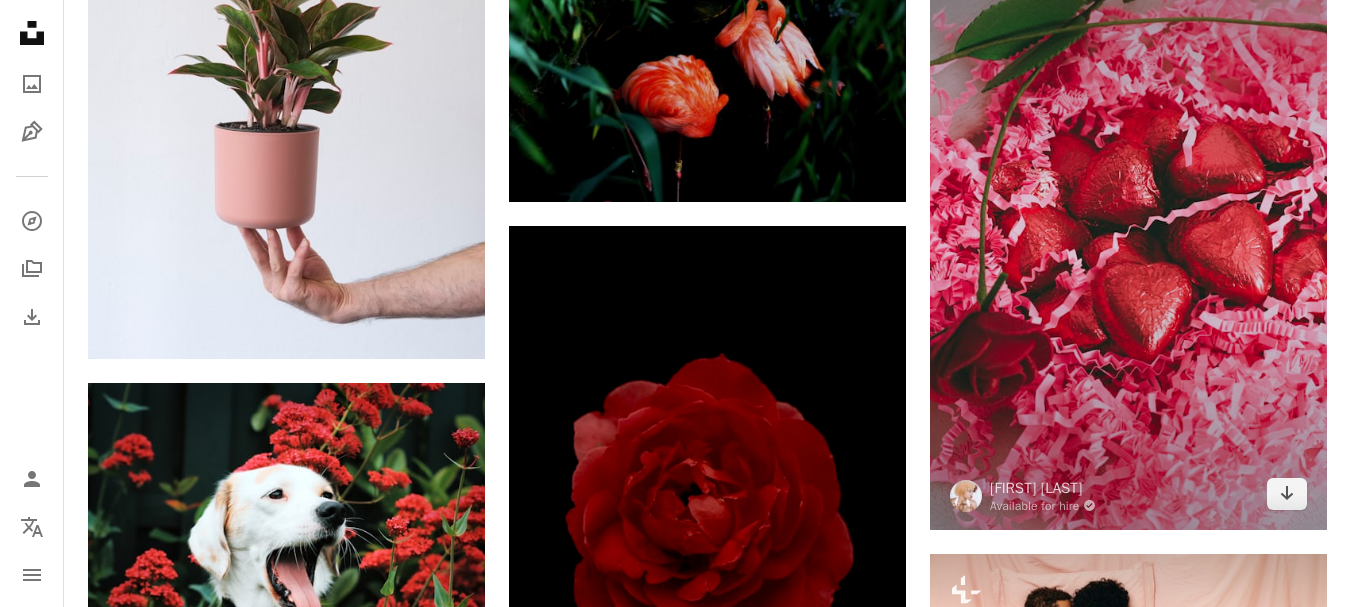 click at bounding box center [1128, 232] 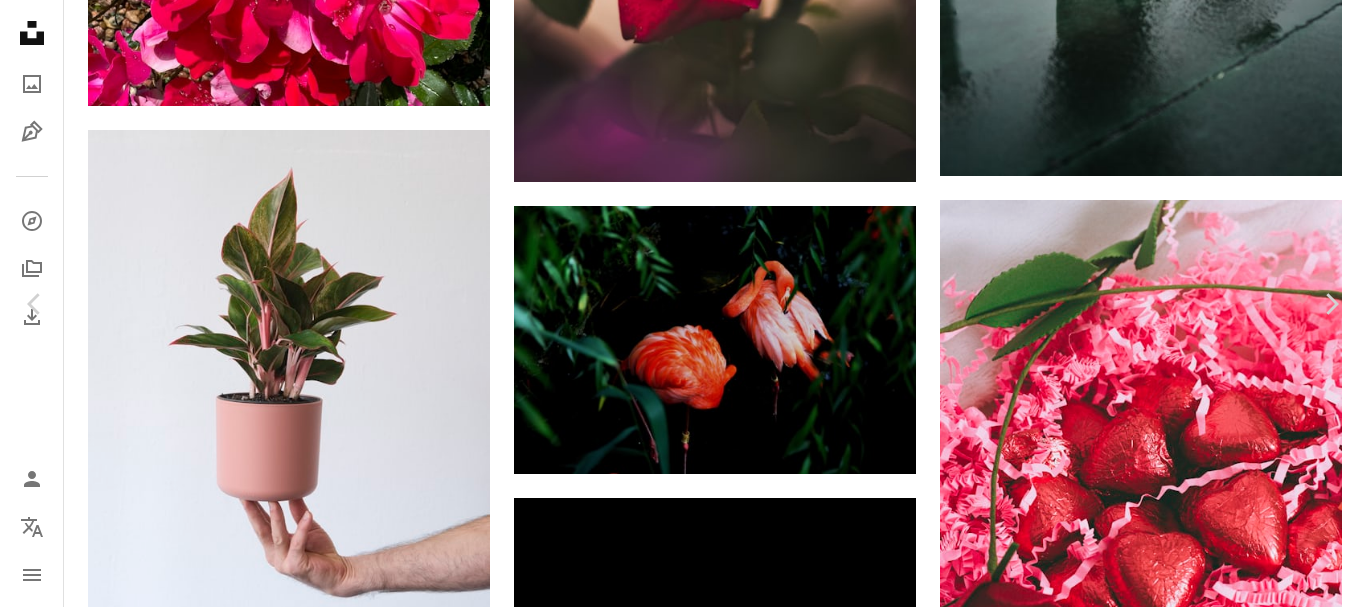 click on "Download free" at bounding box center [1167, 4429] 